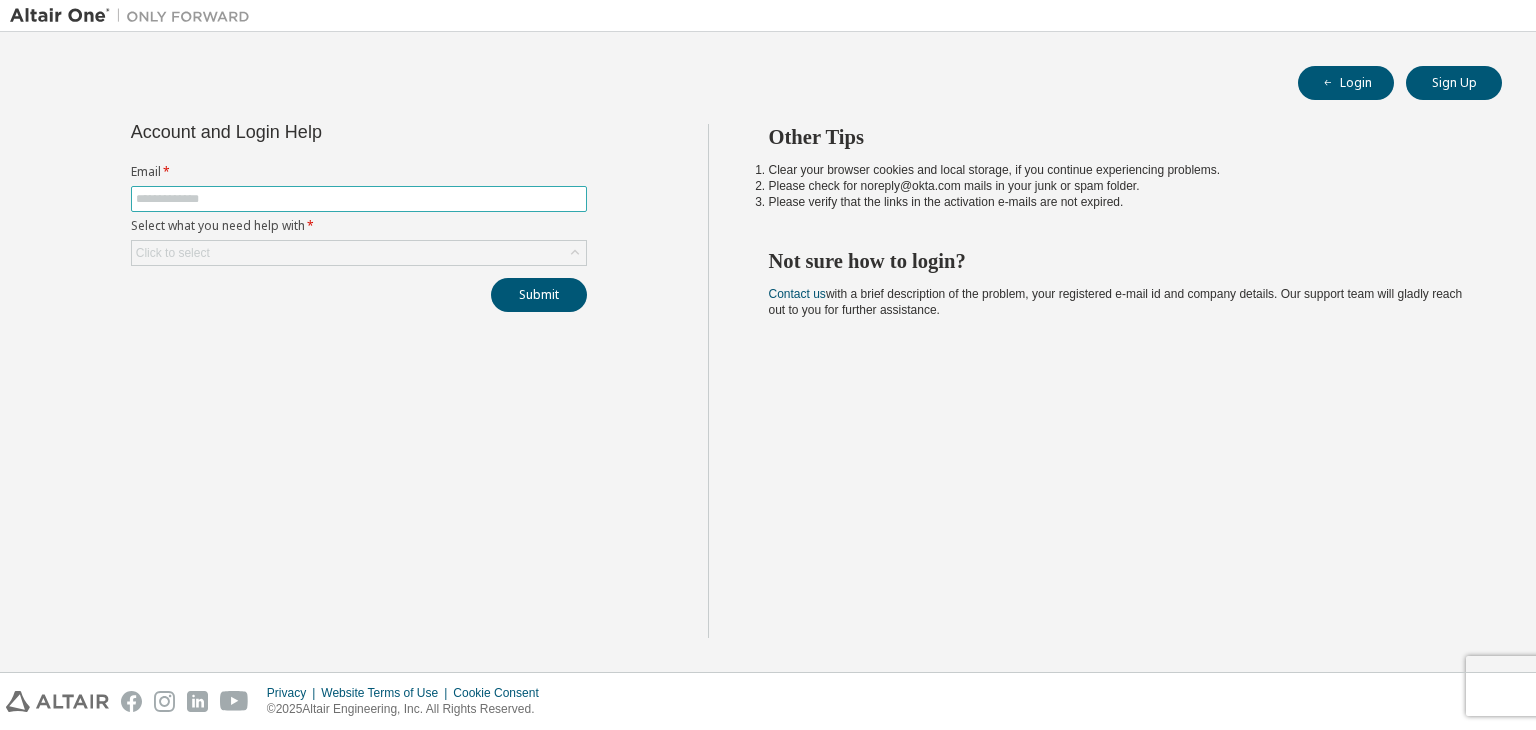 scroll, scrollTop: 0, scrollLeft: 0, axis: both 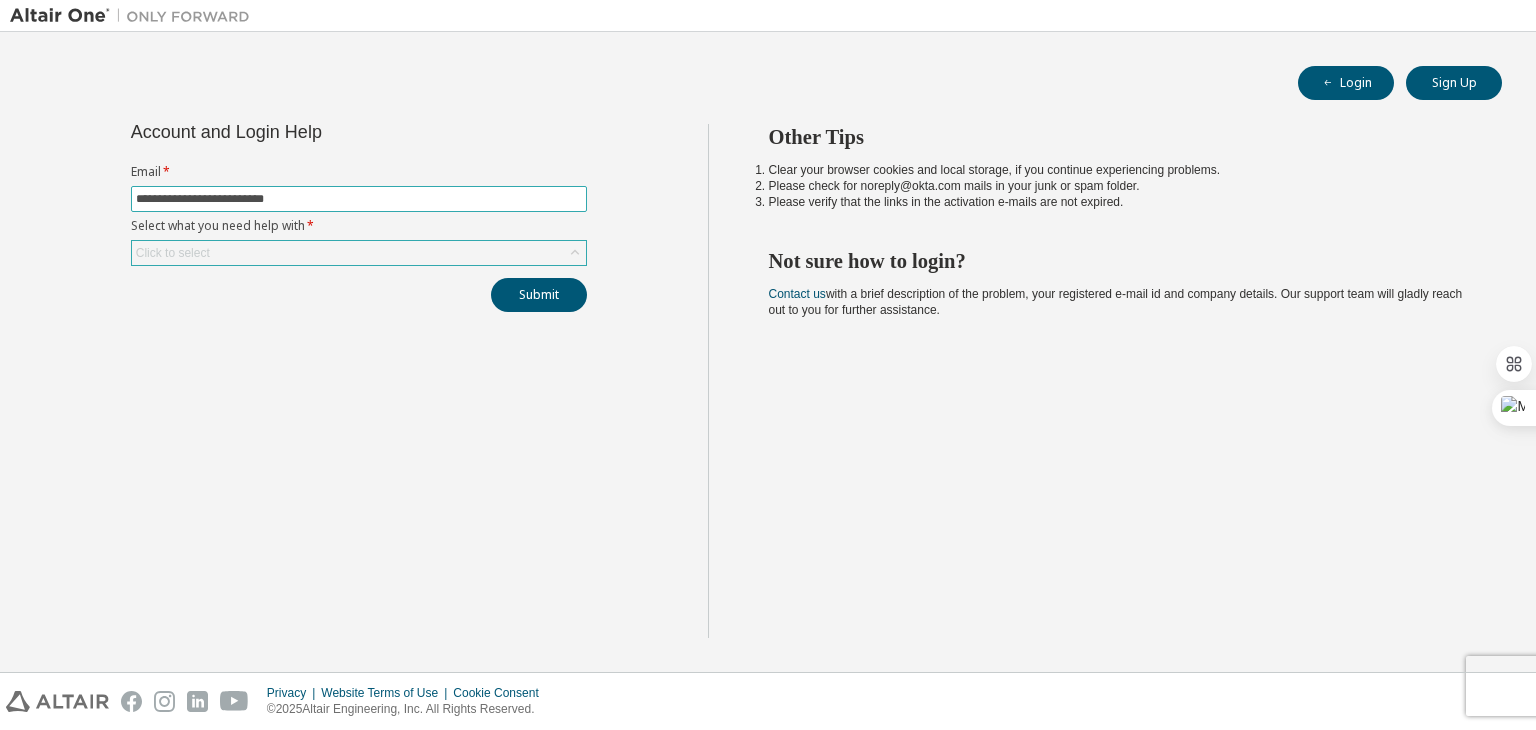 type on "**********" 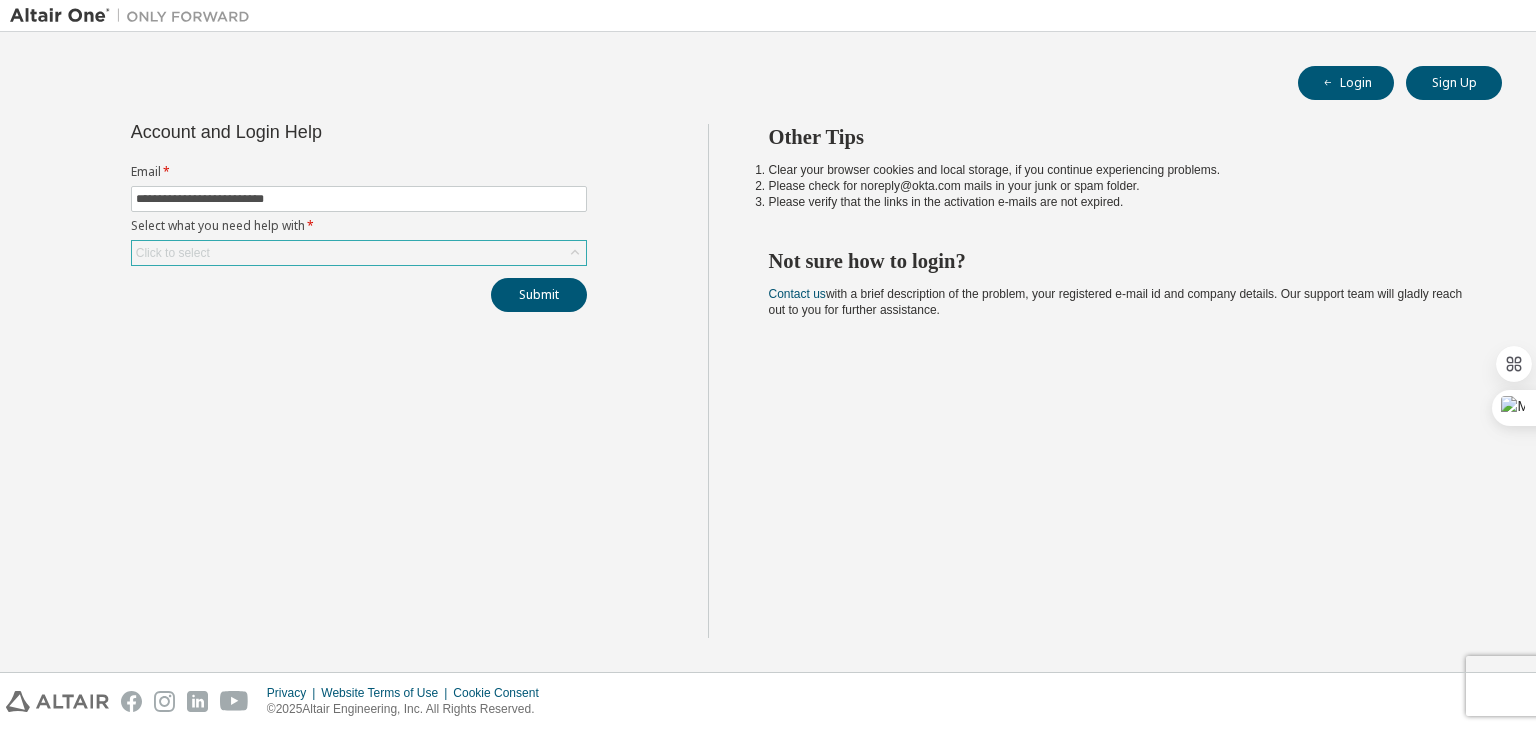 click on "Click to select" at bounding box center [359, 253] 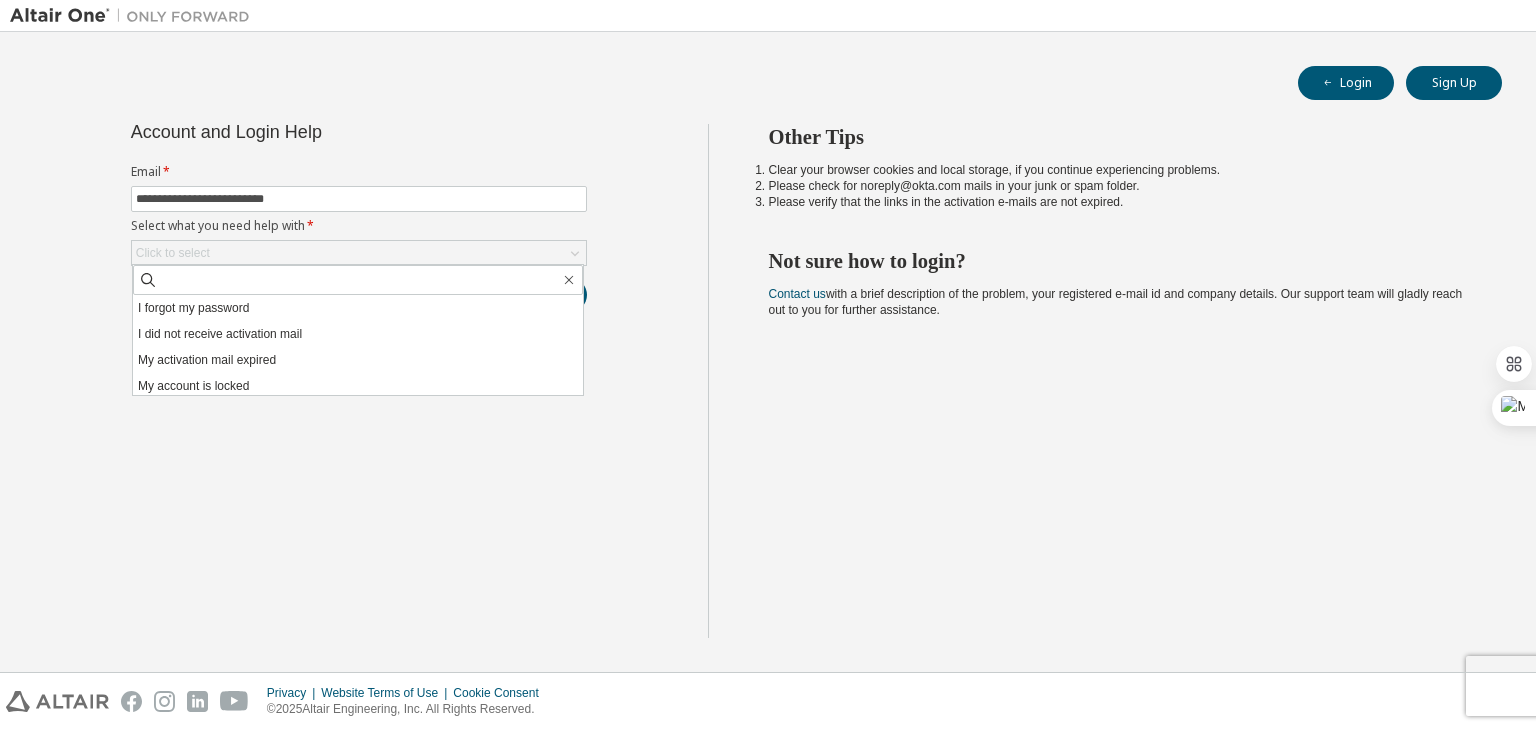 click on "Login Sign Up" at bounding box center [768, 83] 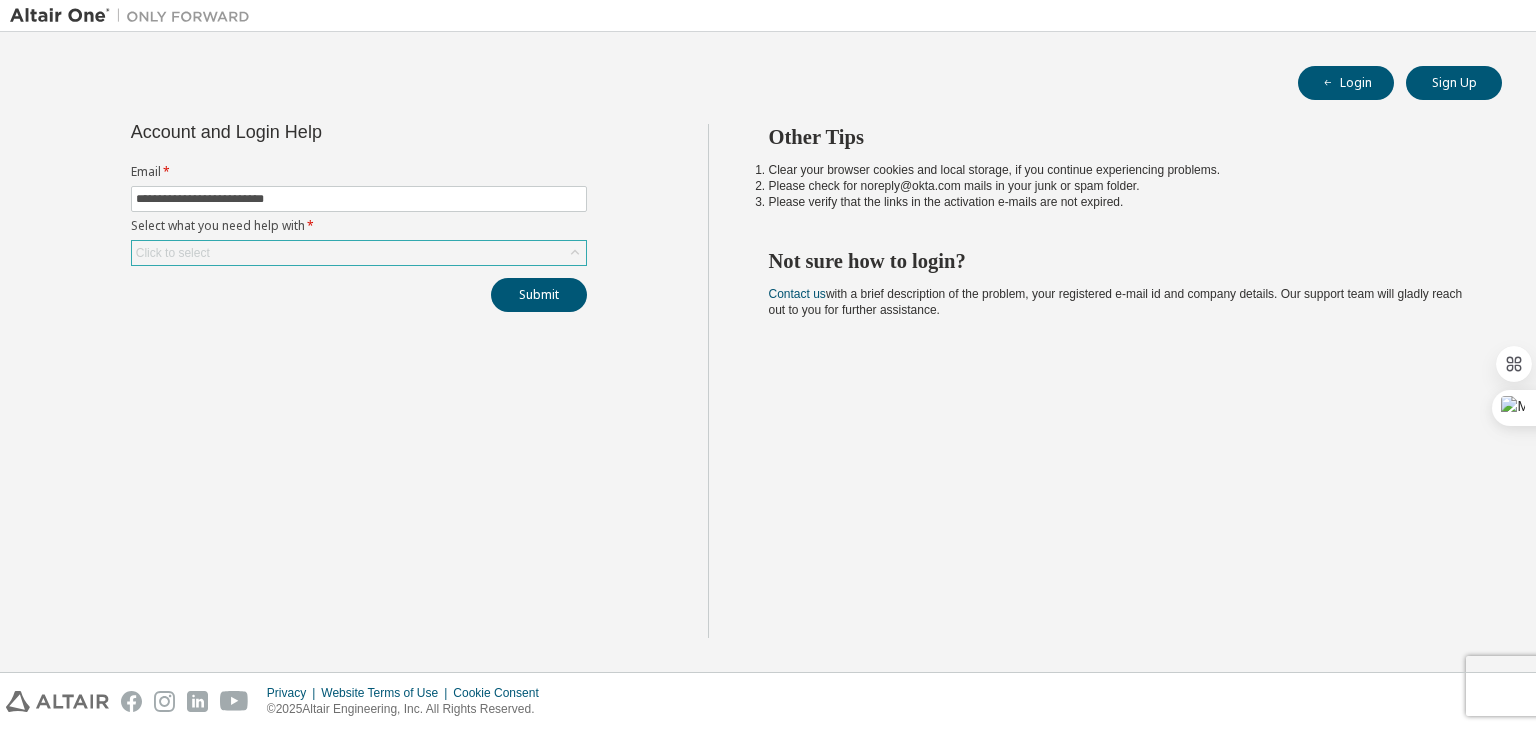 click on "Click to select" at bounding box center [359, 253] 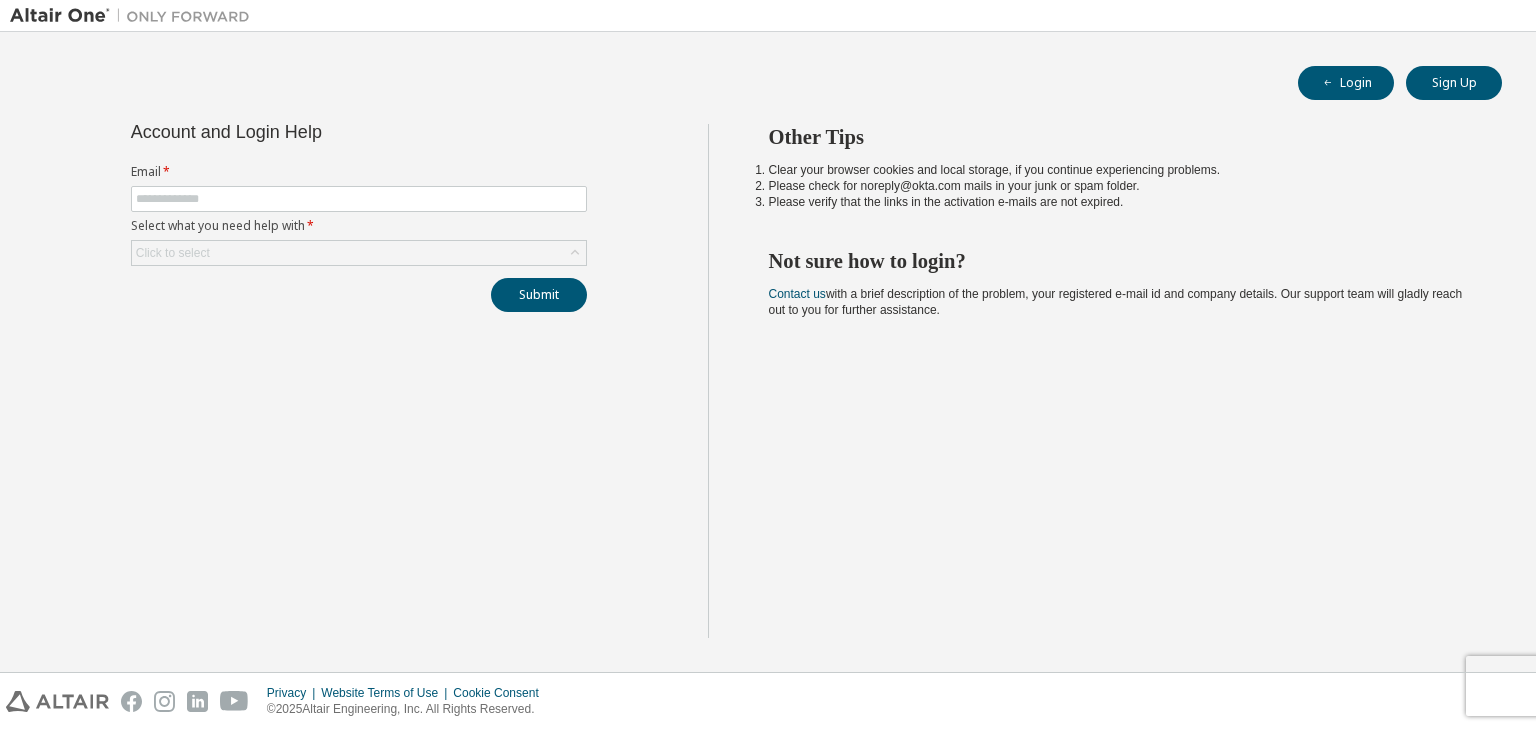 click on "Sign Up" at bounding box center [1454, 83] 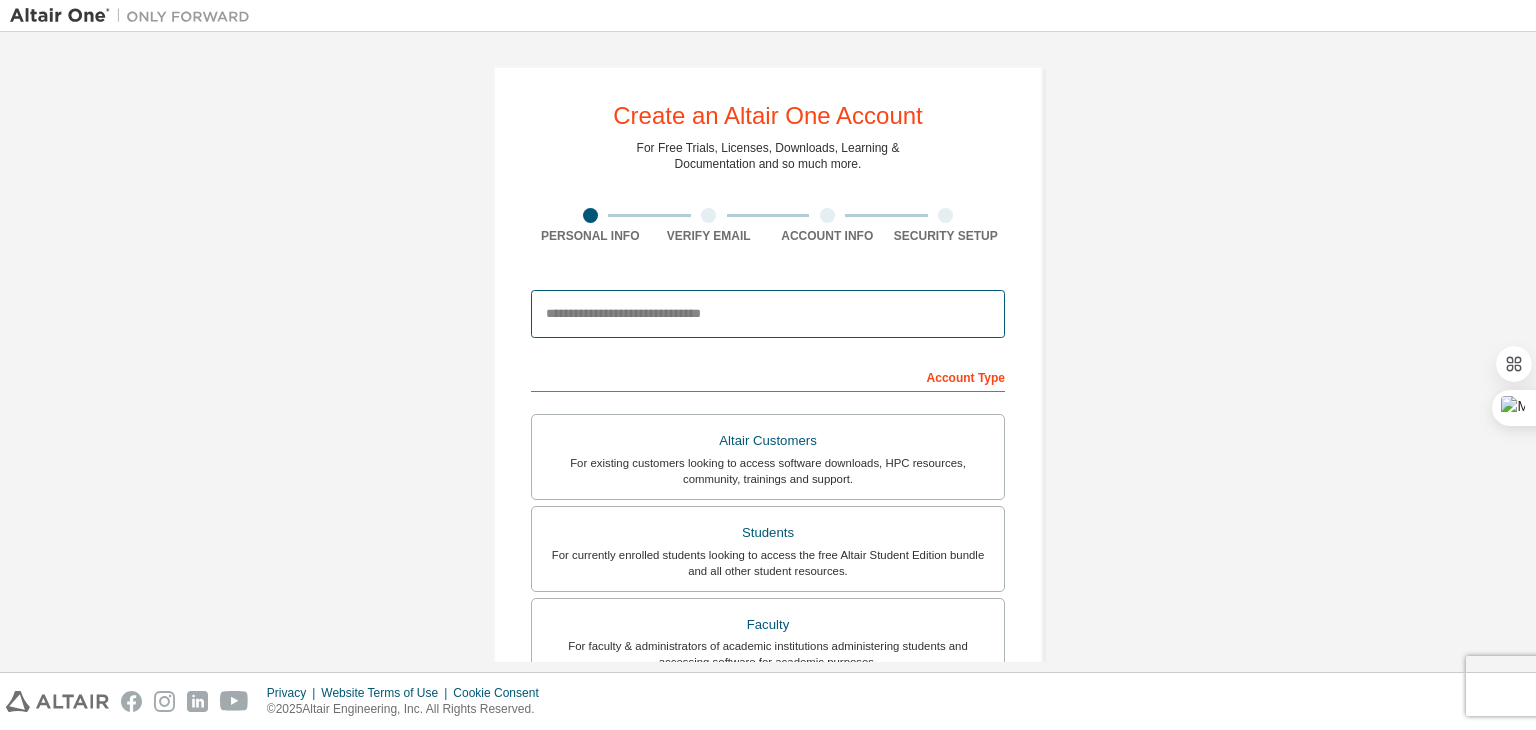 click at bounding box center (768, 314) 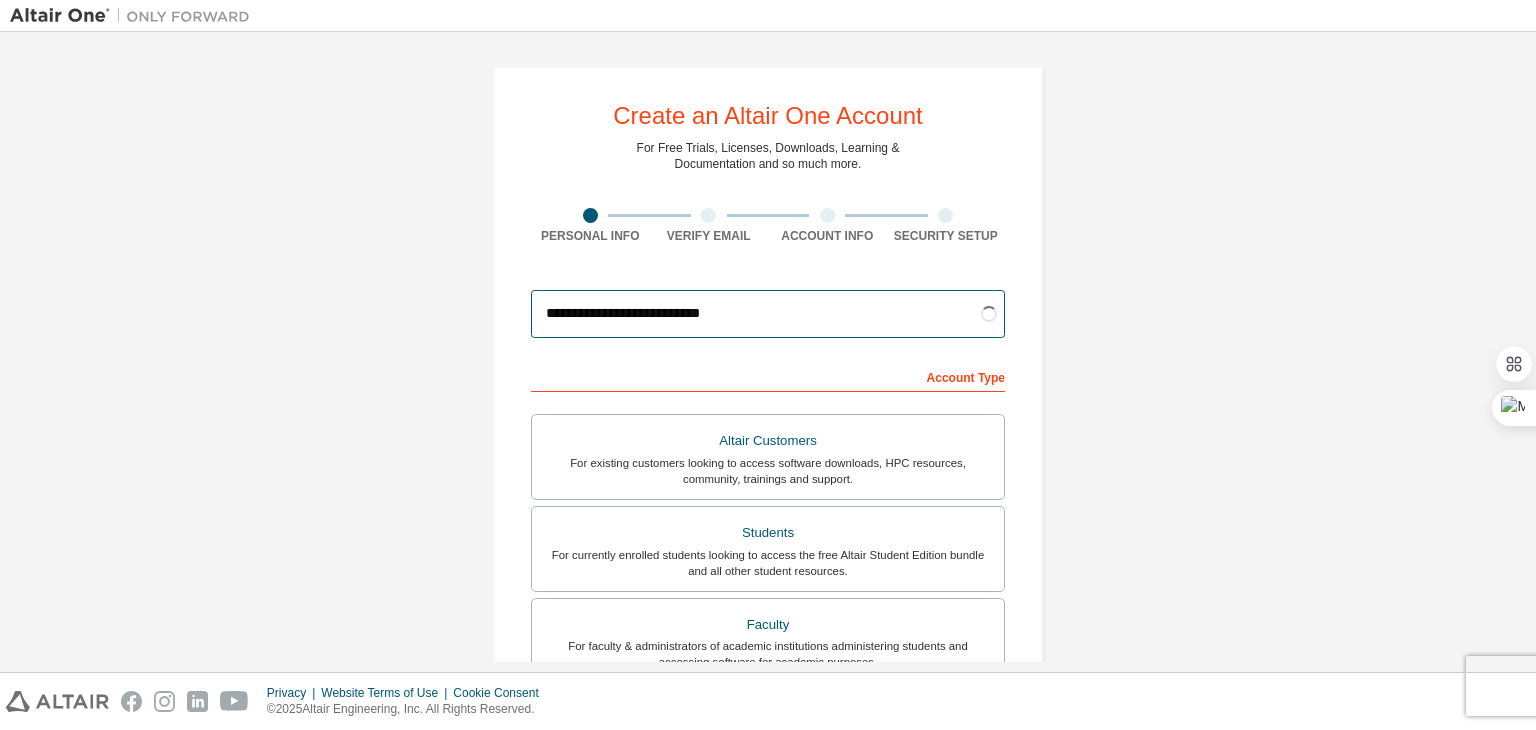 click on "**********" at bounding box center (768, 314) 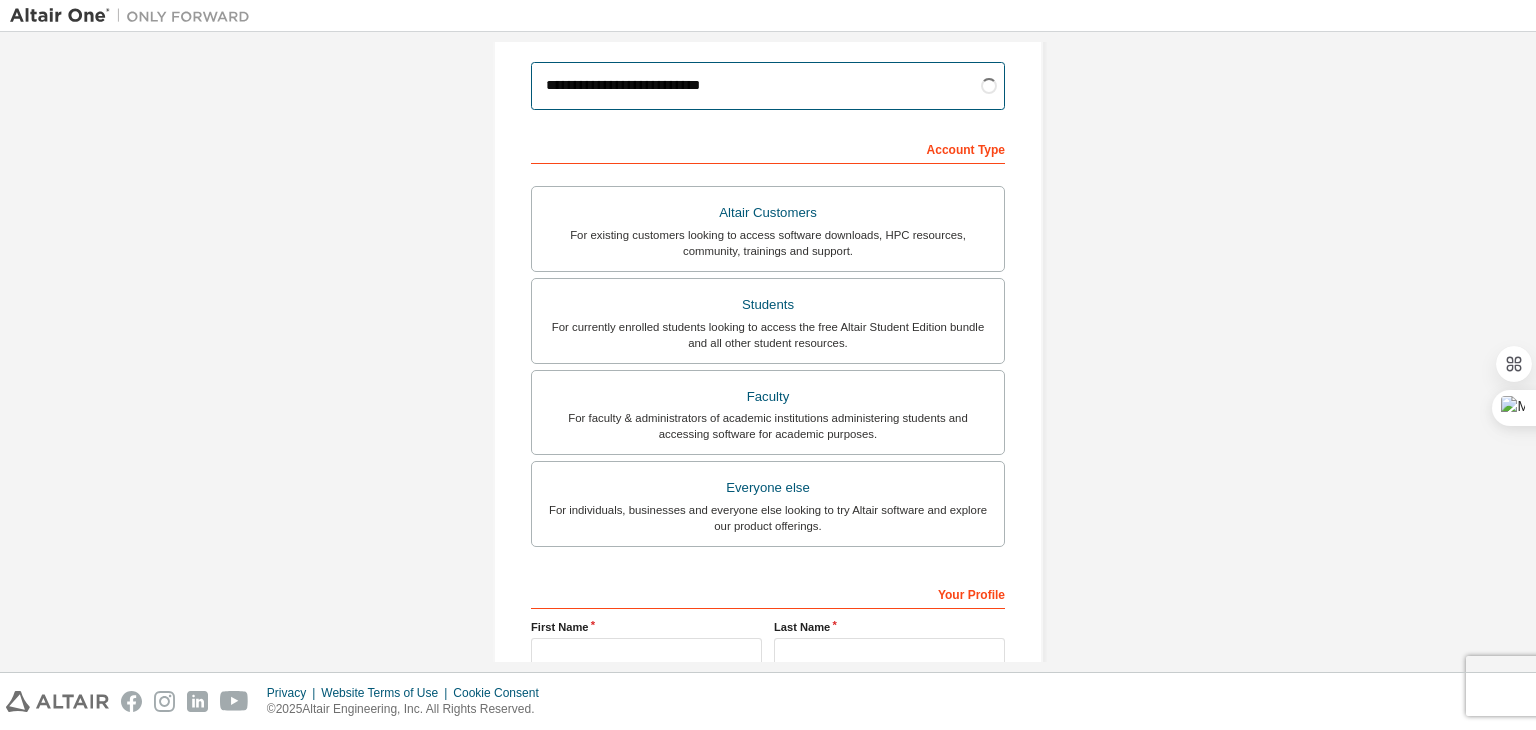 scroll, scrollTop: 300, scrollLeft: 0, axis: vertical 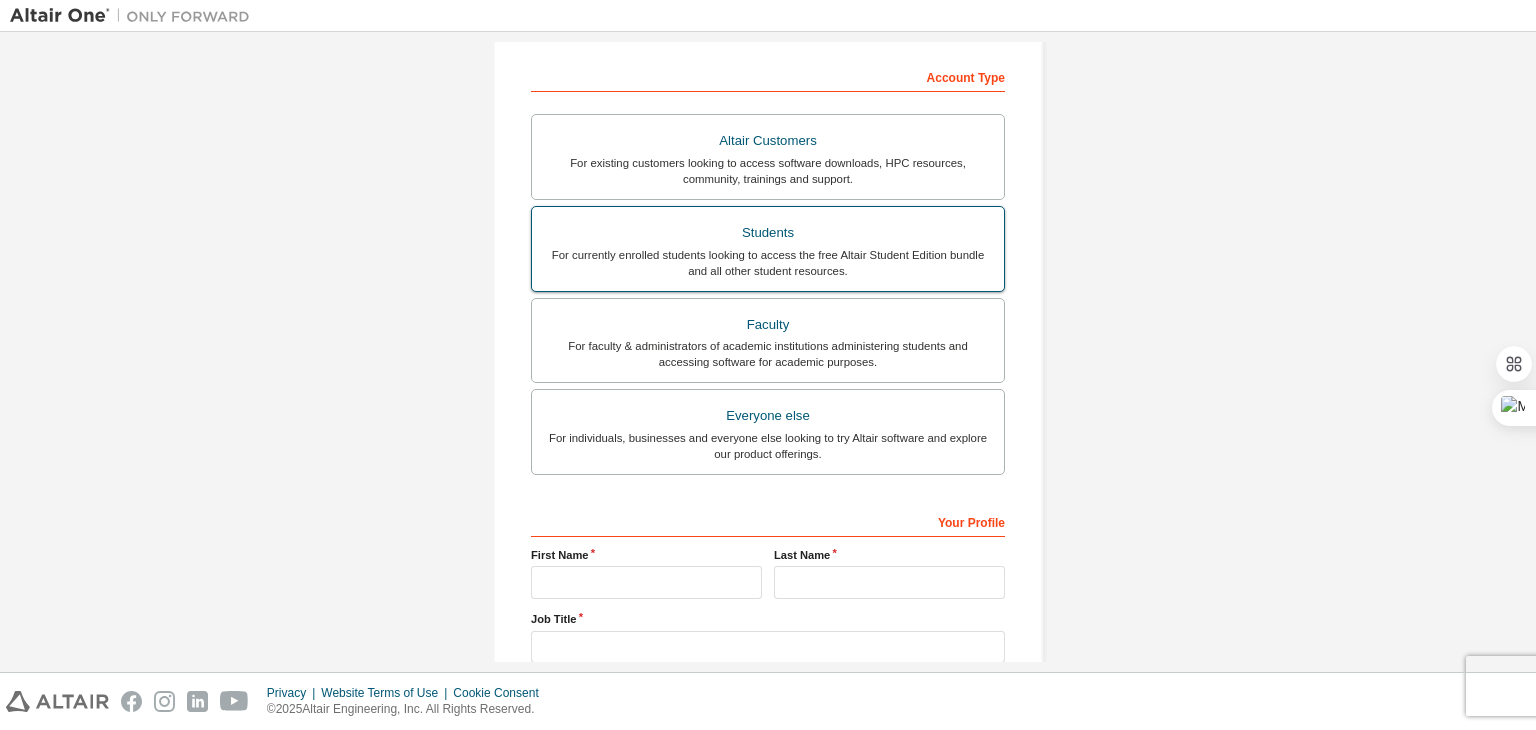 type on "**********" 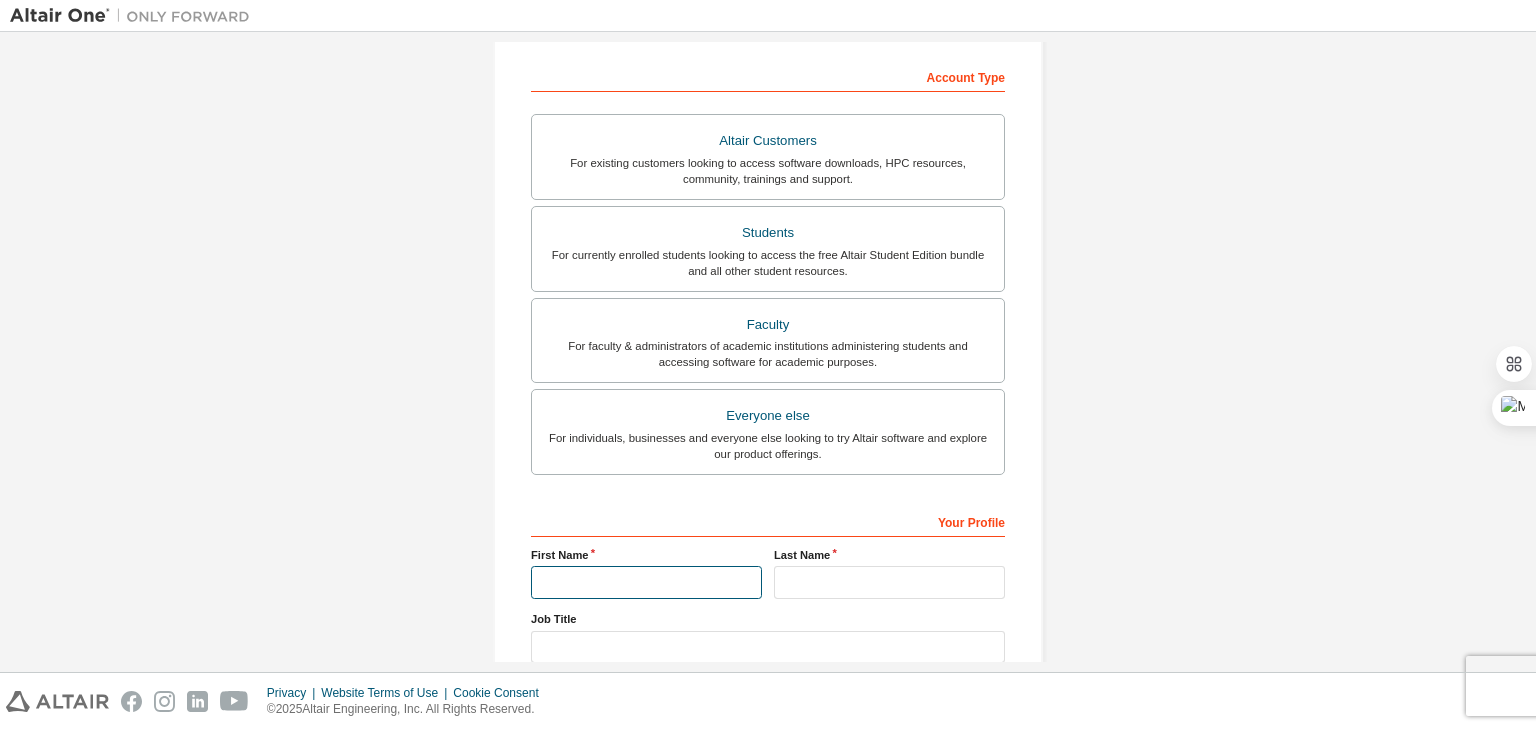 click at bounding box center (646, 582) 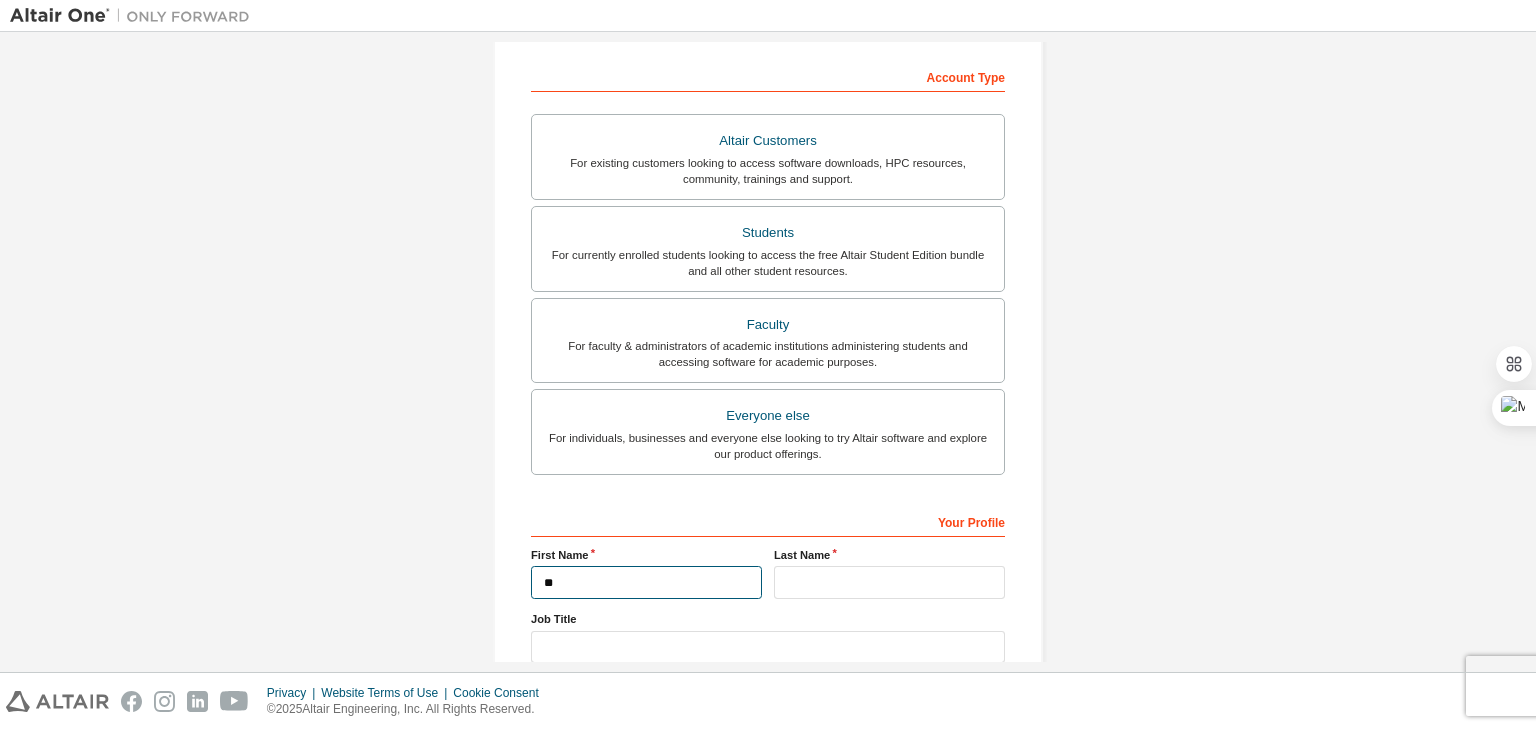 type on "*" 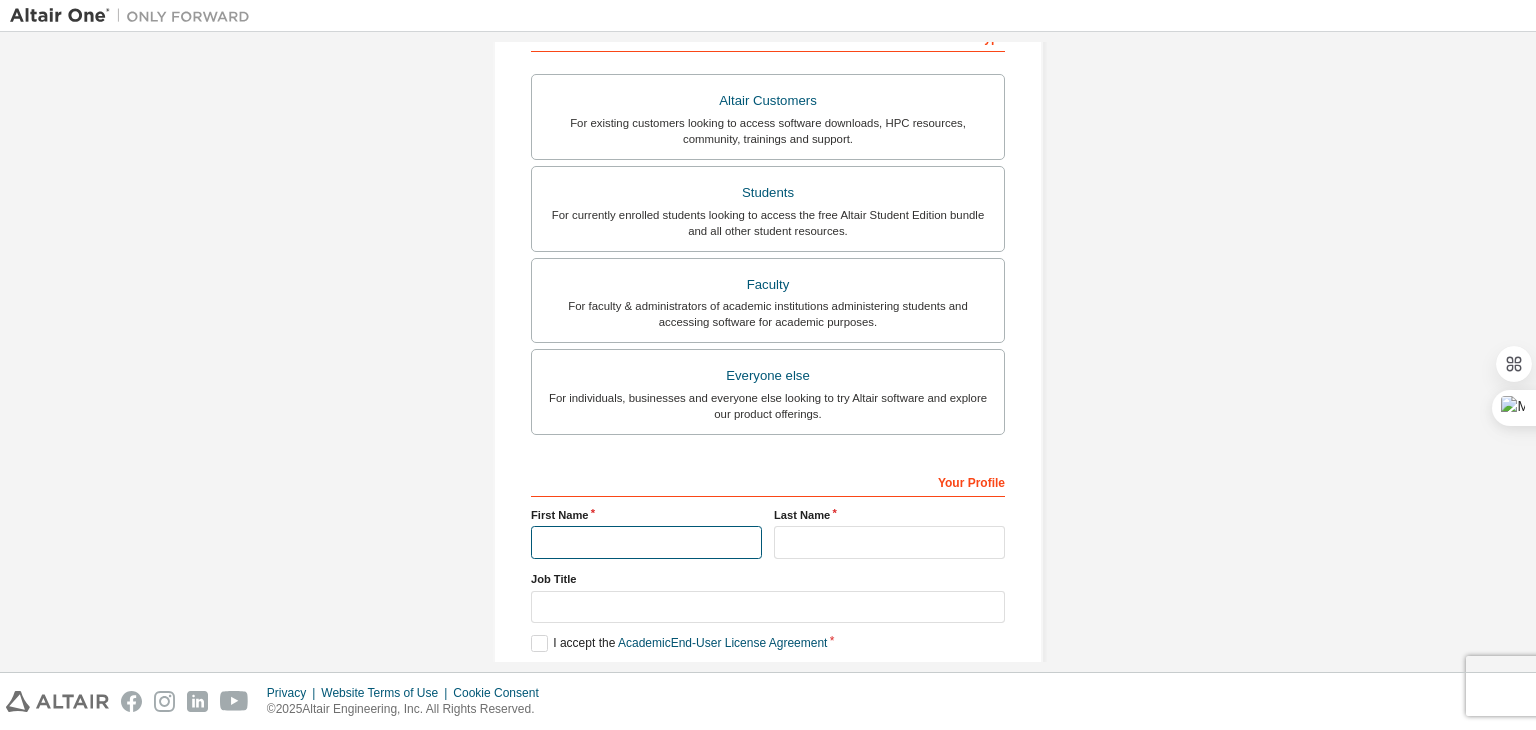 scroll, scrollTop: 400, scrollLeft: 0, axis: vertical 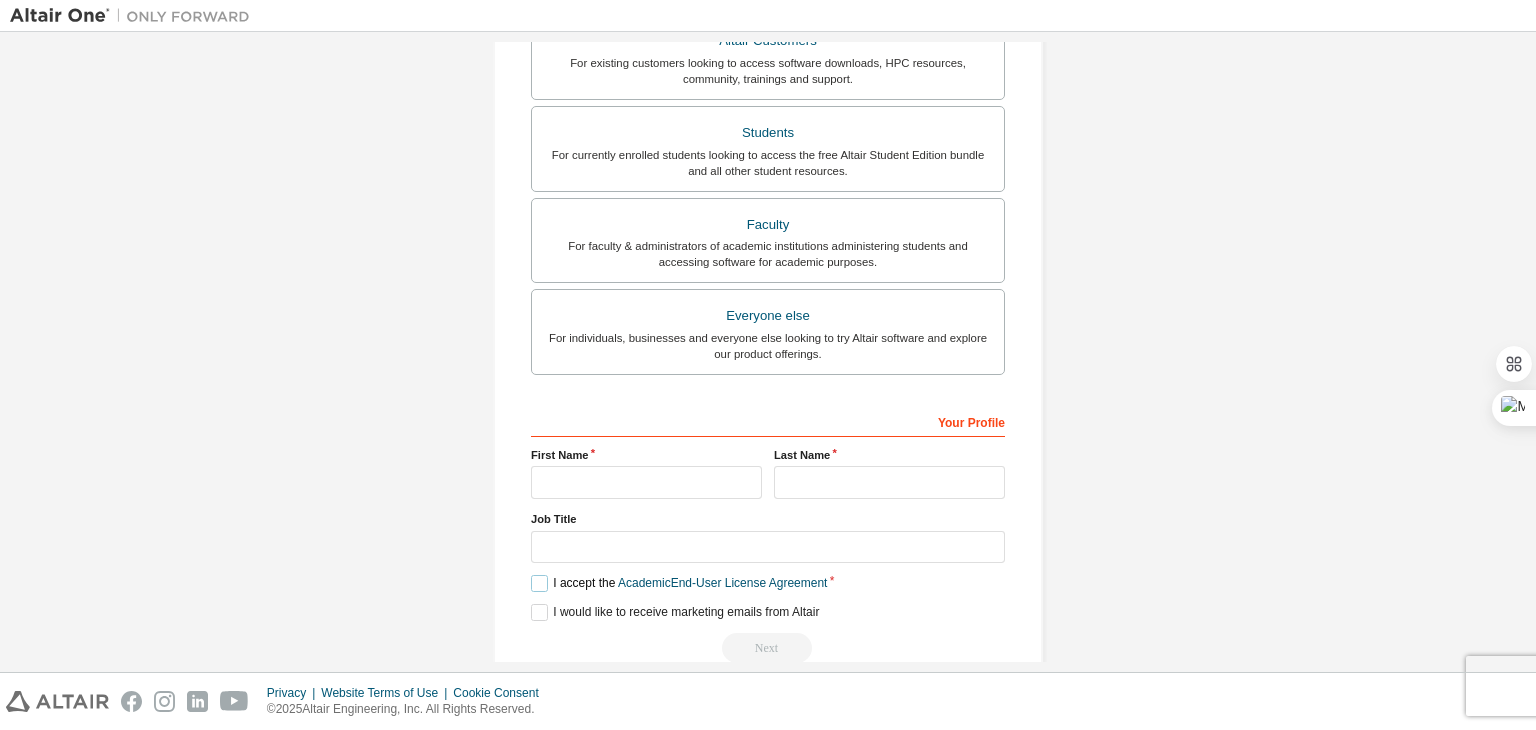 click on "I accept the   Academic   End-User License Agreement" at bounding box center (679, 583) 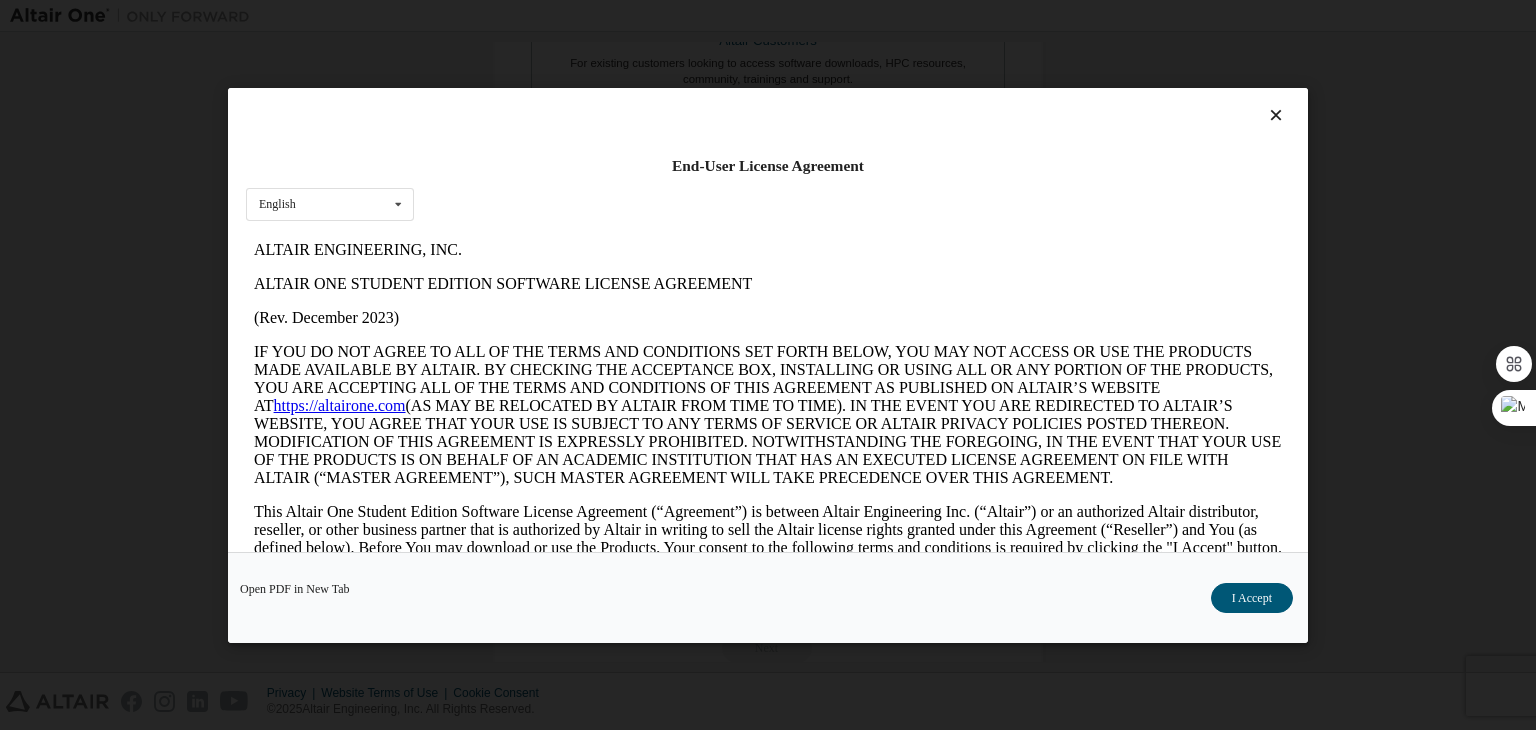 scroll, scrollTop: 0, scrollLeft: 0, axis: both 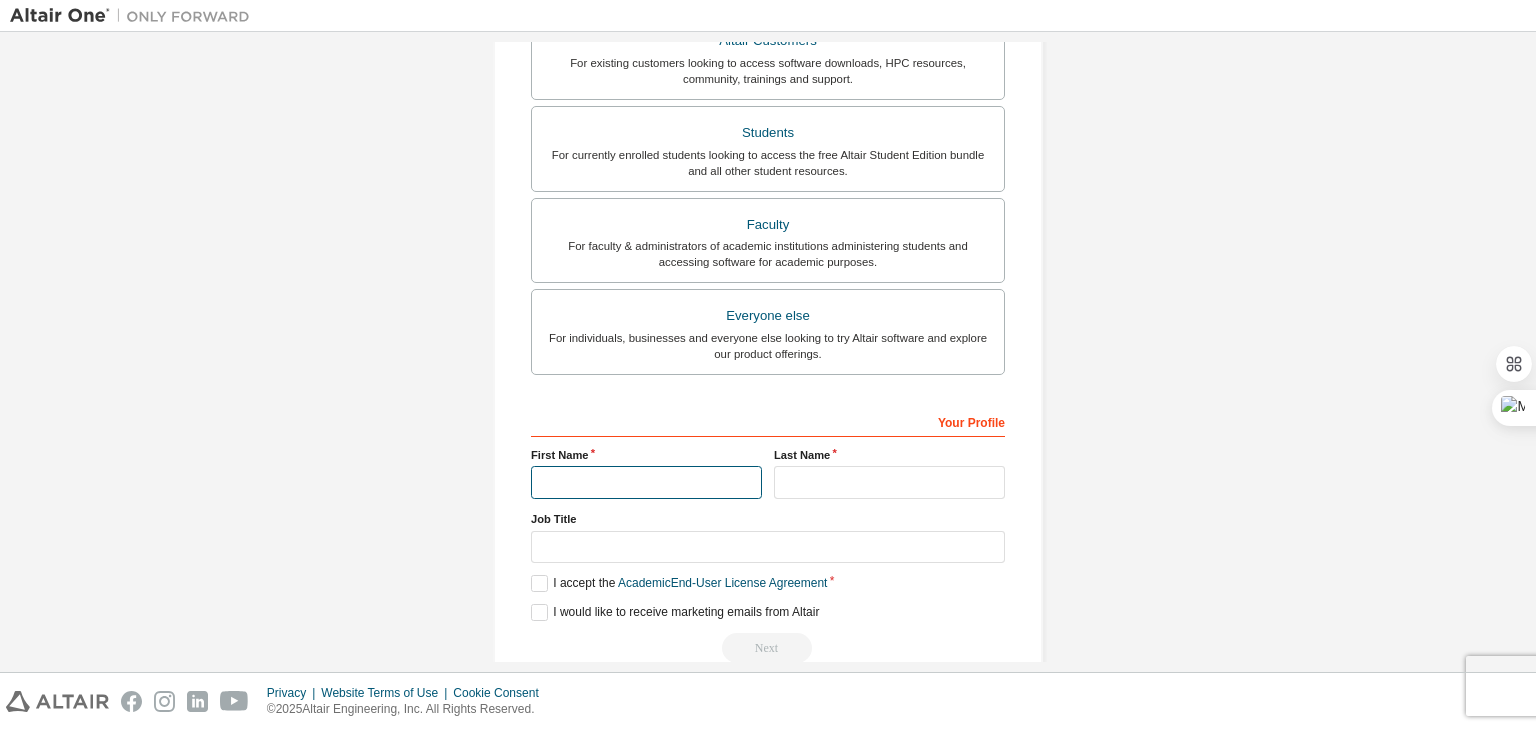 click at bounding box center (646, 482) 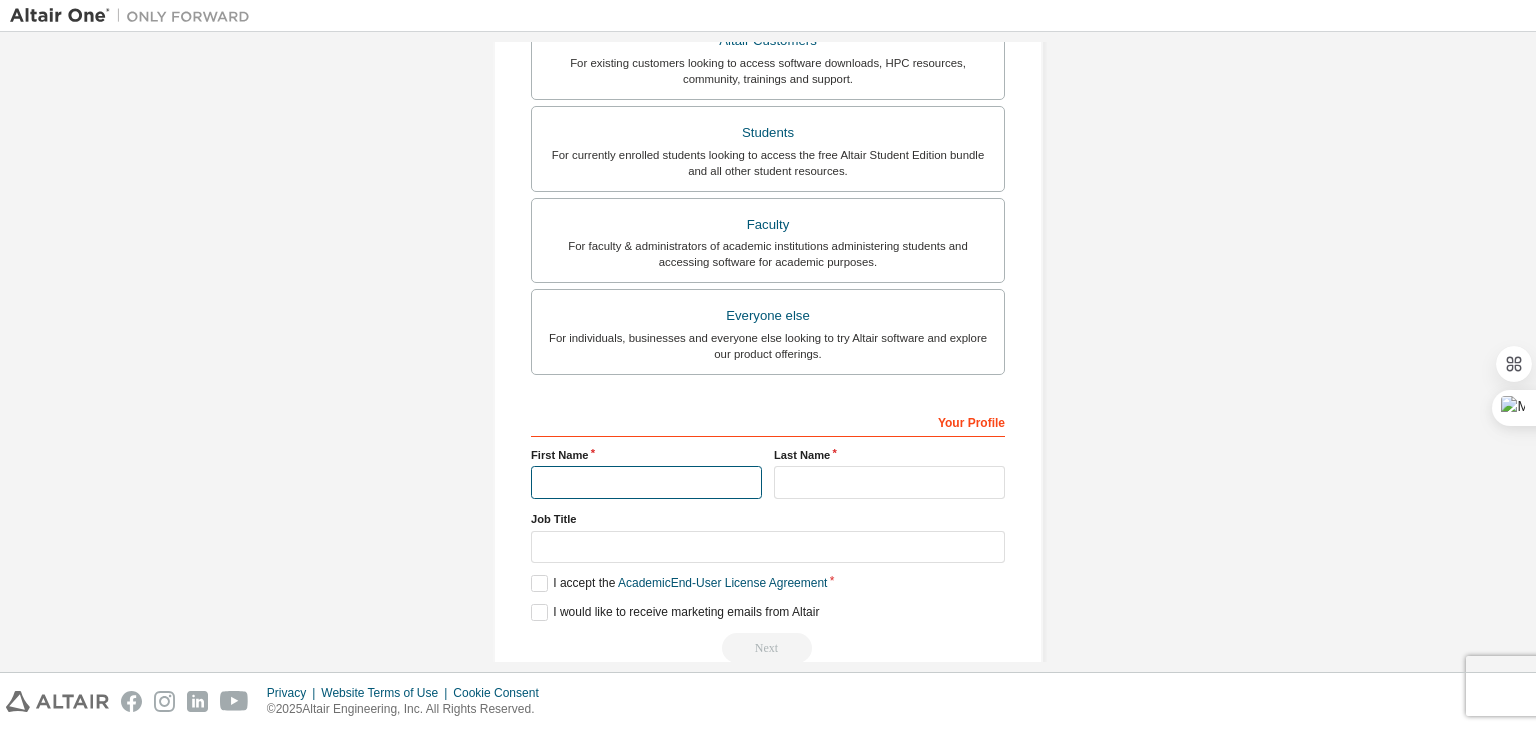 type on "*" 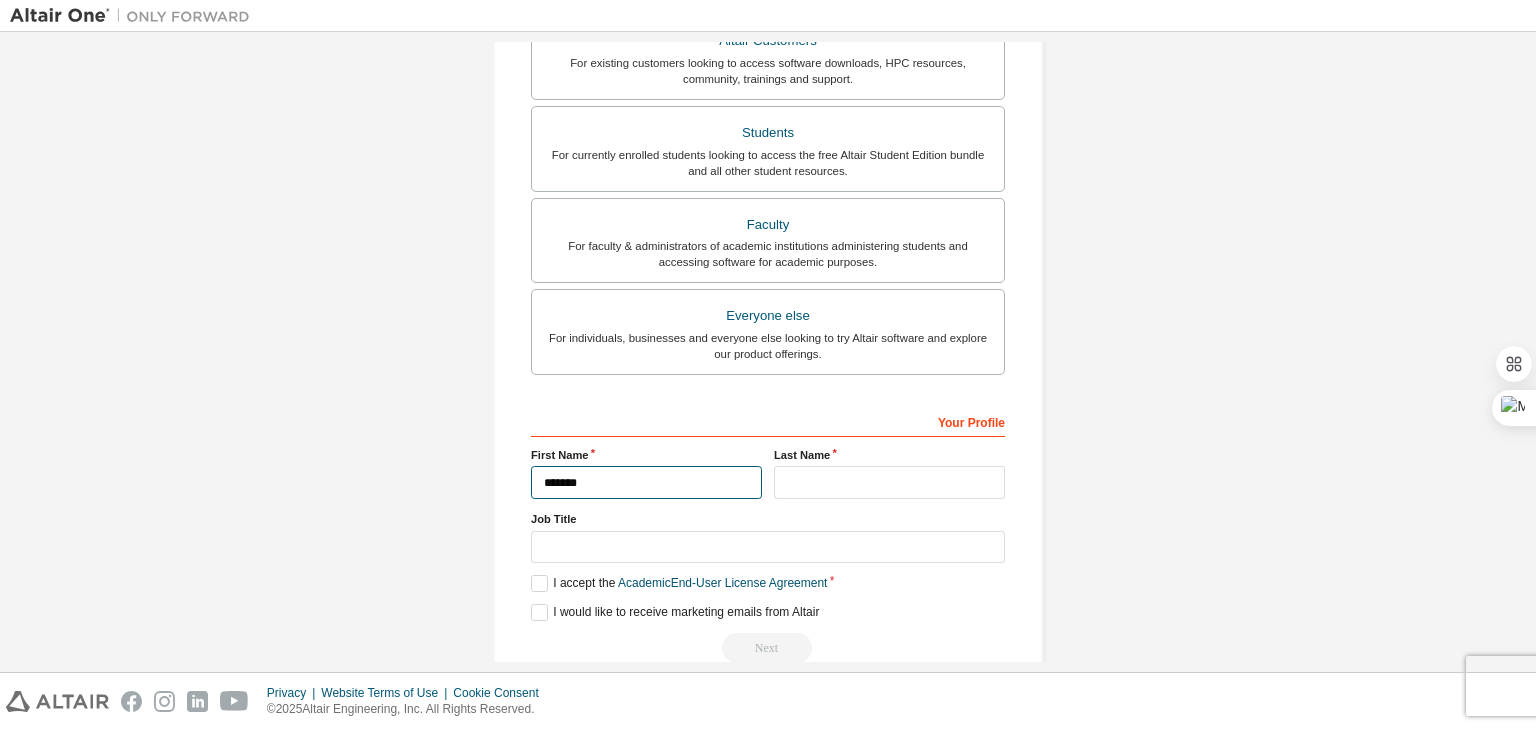 type on "*******" 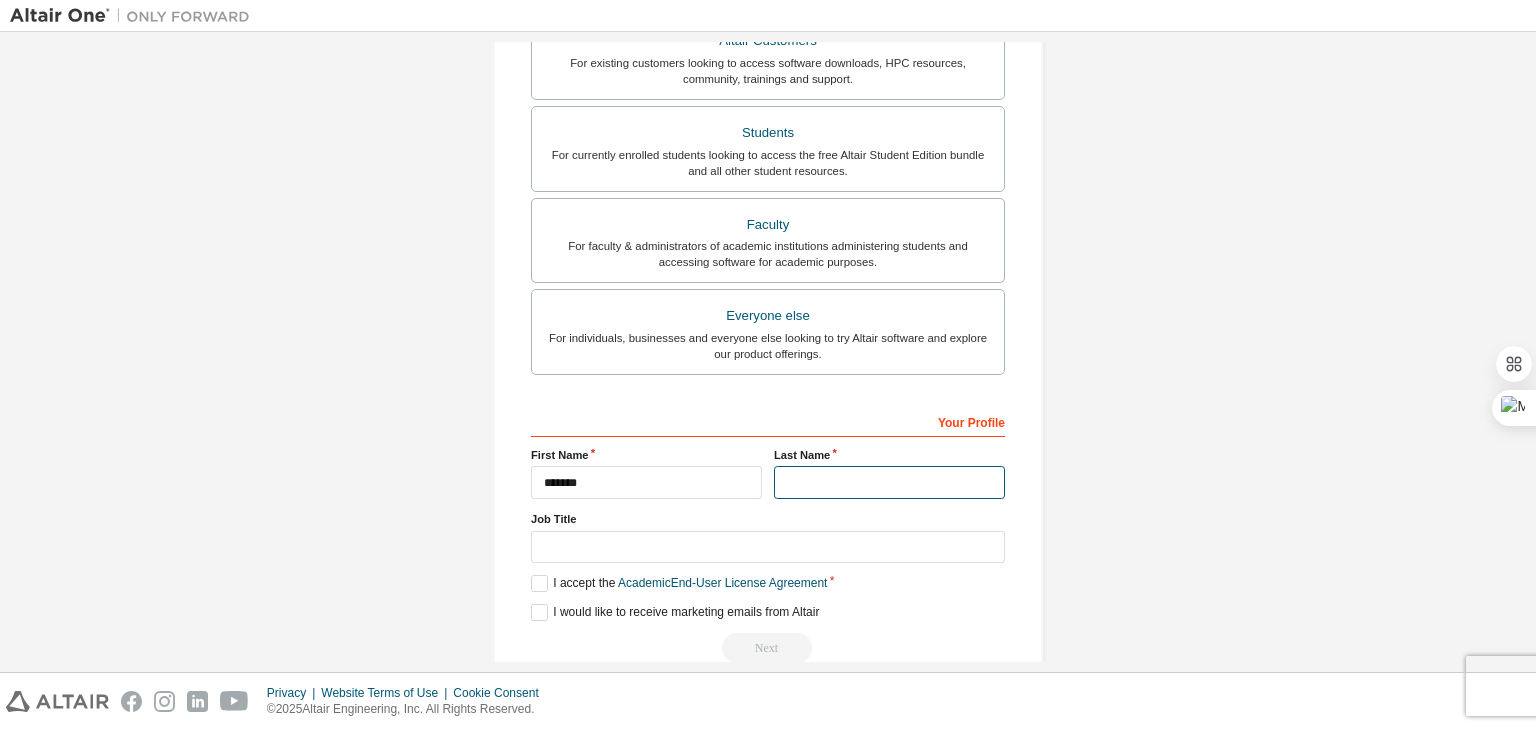 click at bounding box center [889, 482] 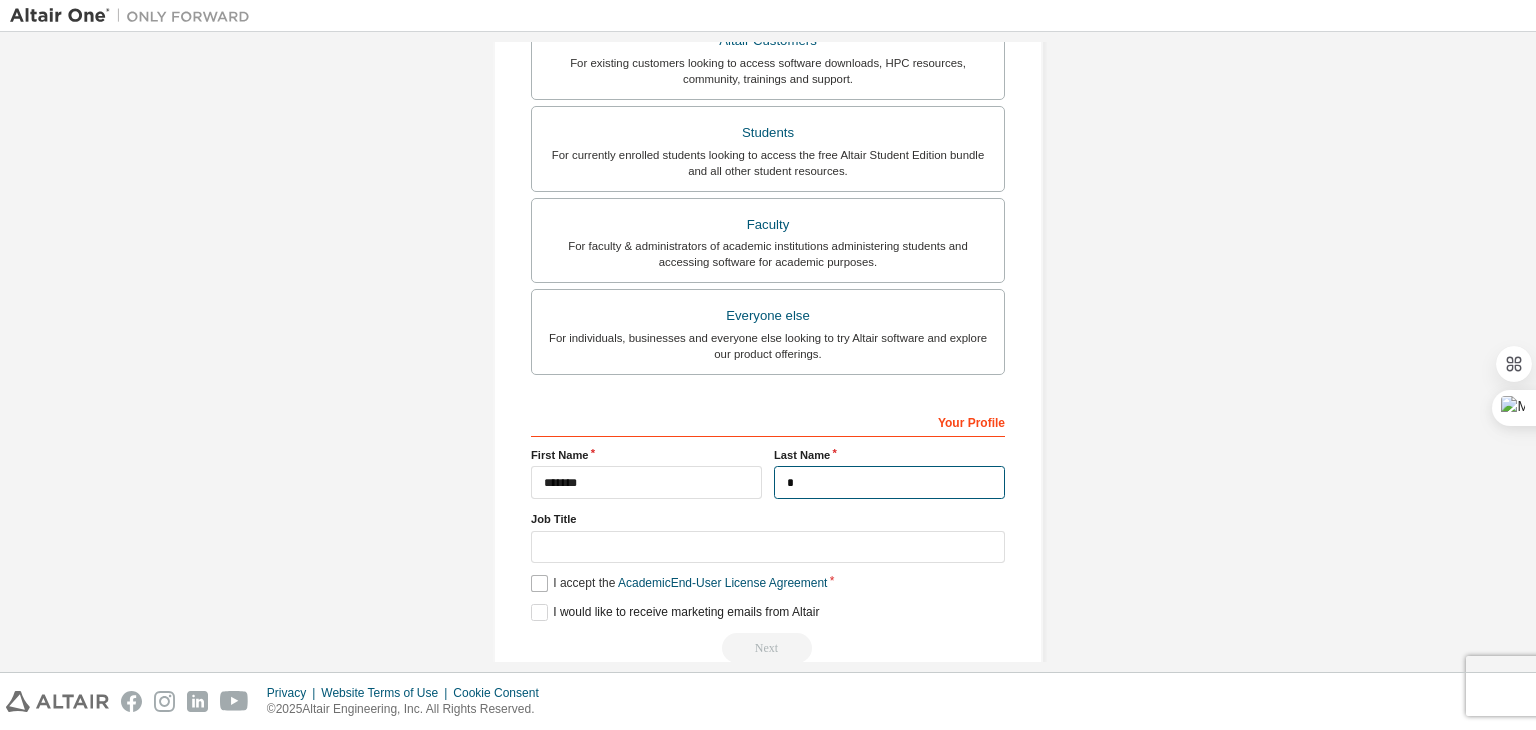 type on "*" 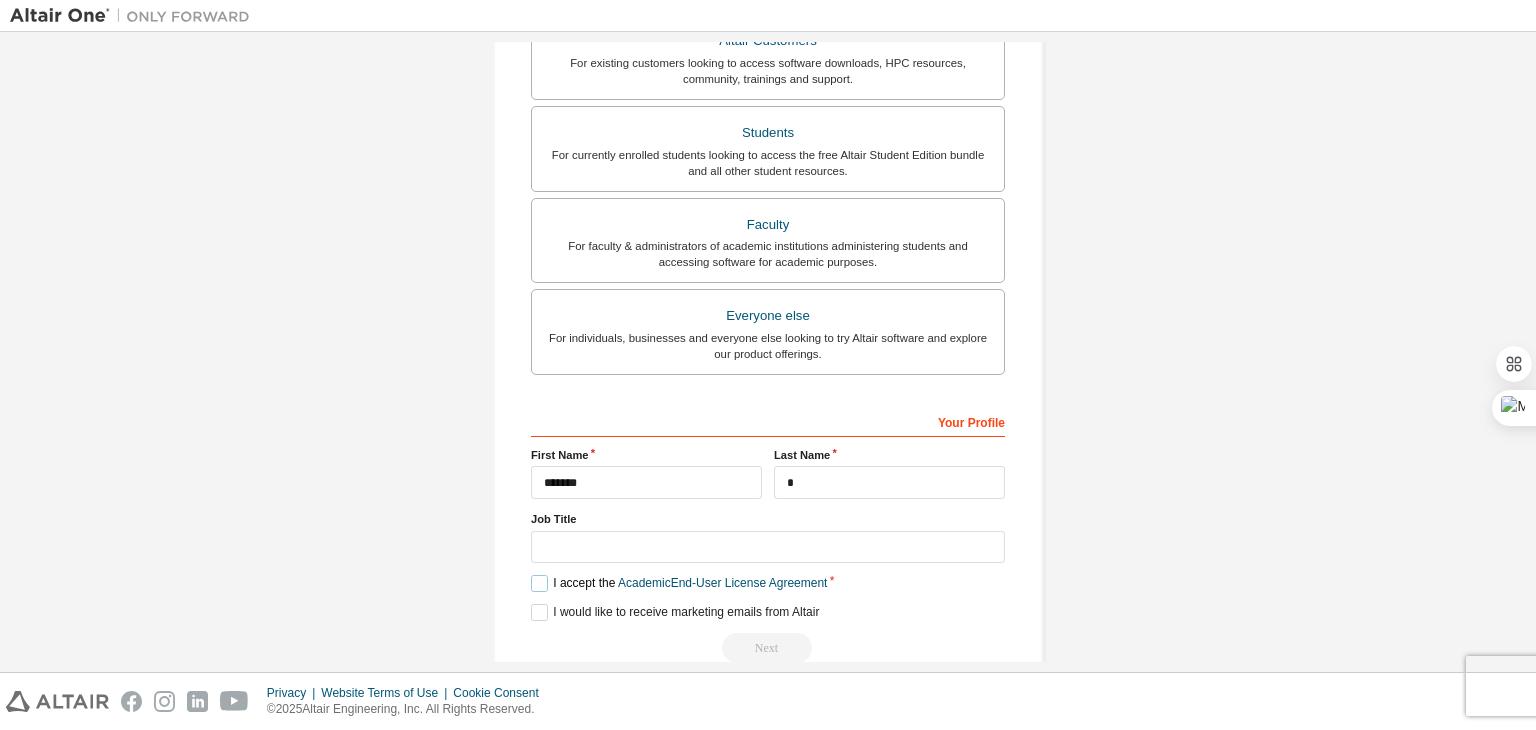 click on "I accept the   Academic   End-User License Agreement" at bounding box center (679, 583) 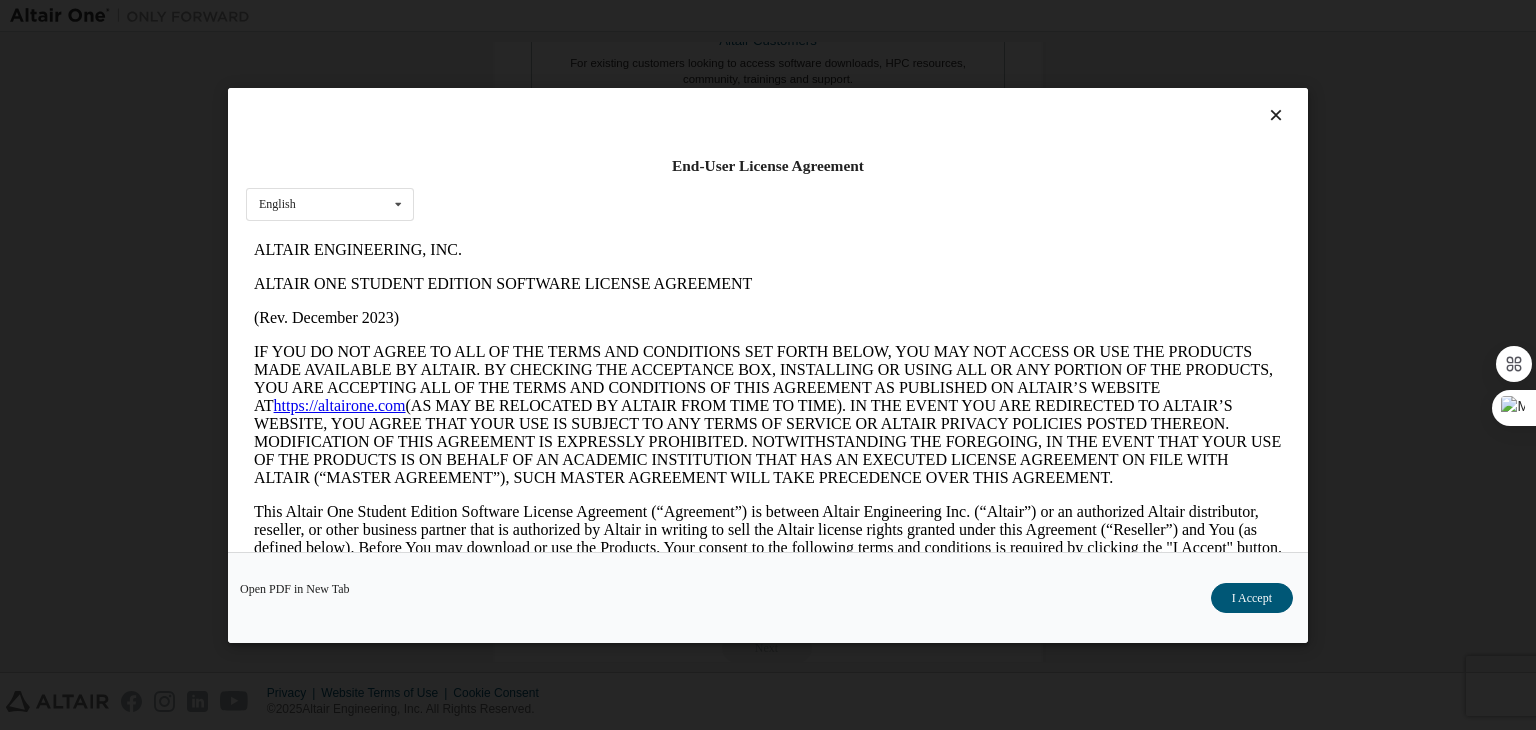 scroll, scrollTop: 0, scrollLeft: 0, axis: both 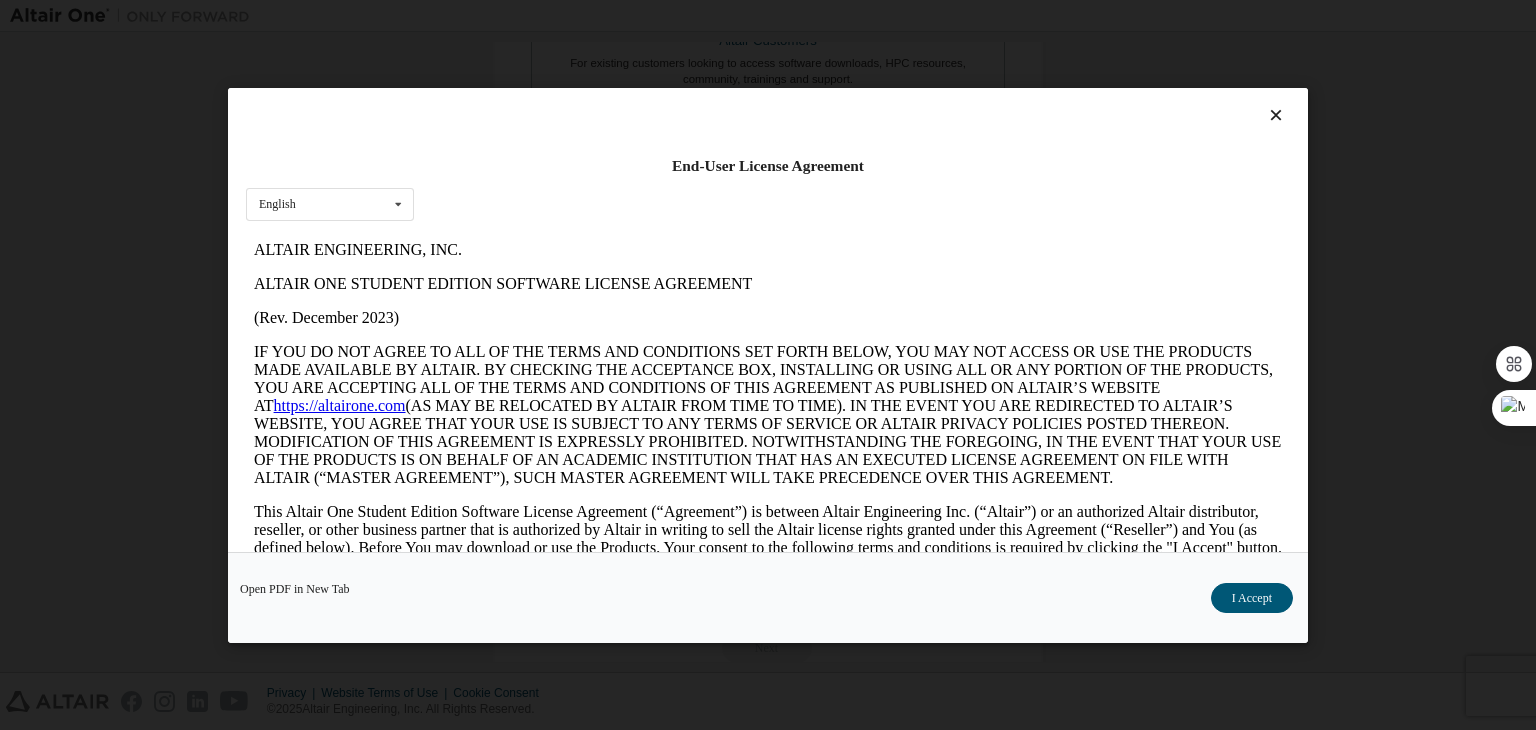 drag, startPoint x: 1256, startPoint y: 594, endPoint x: 1281, endPoint y: 608, distance: 28.653097 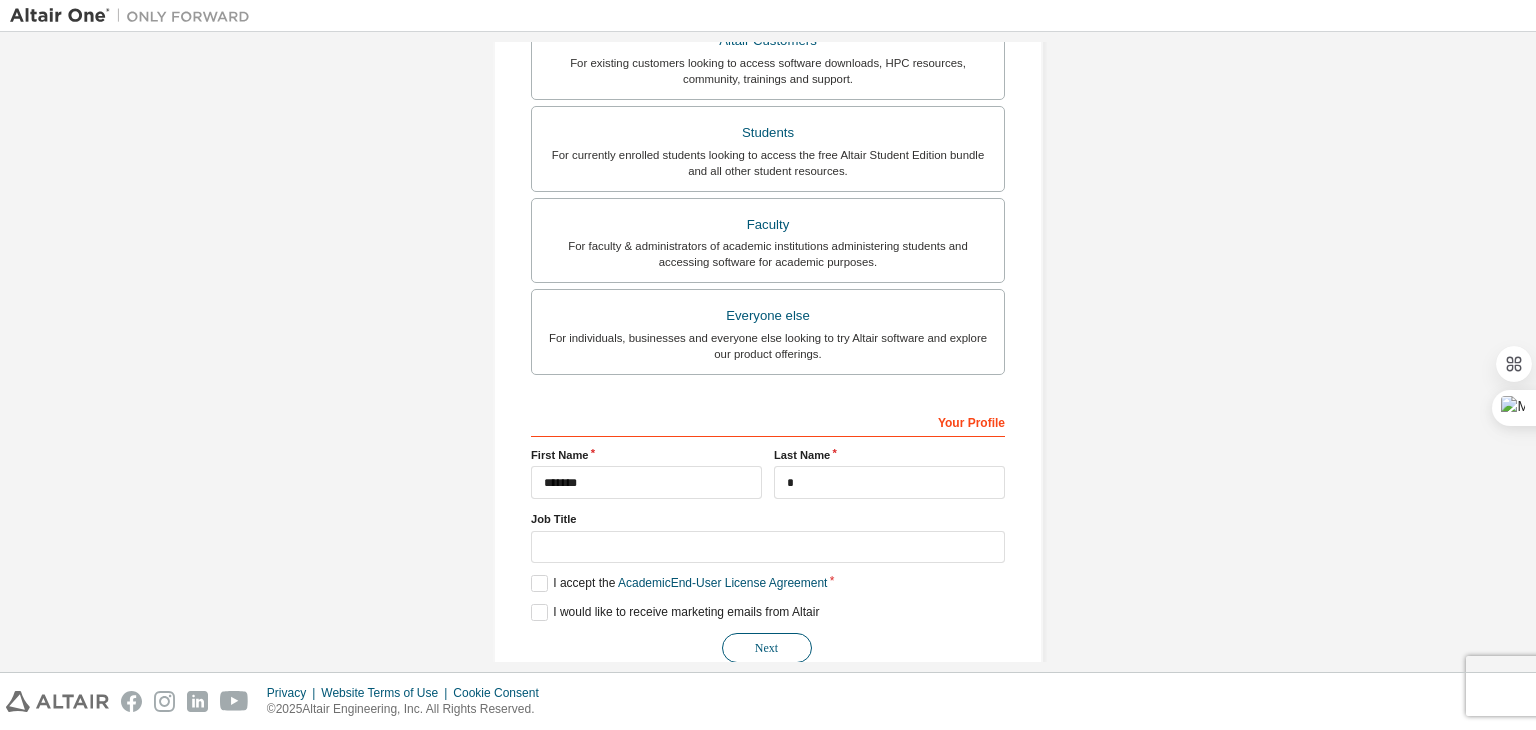 click on "Next" at bounding box center [767, 648] 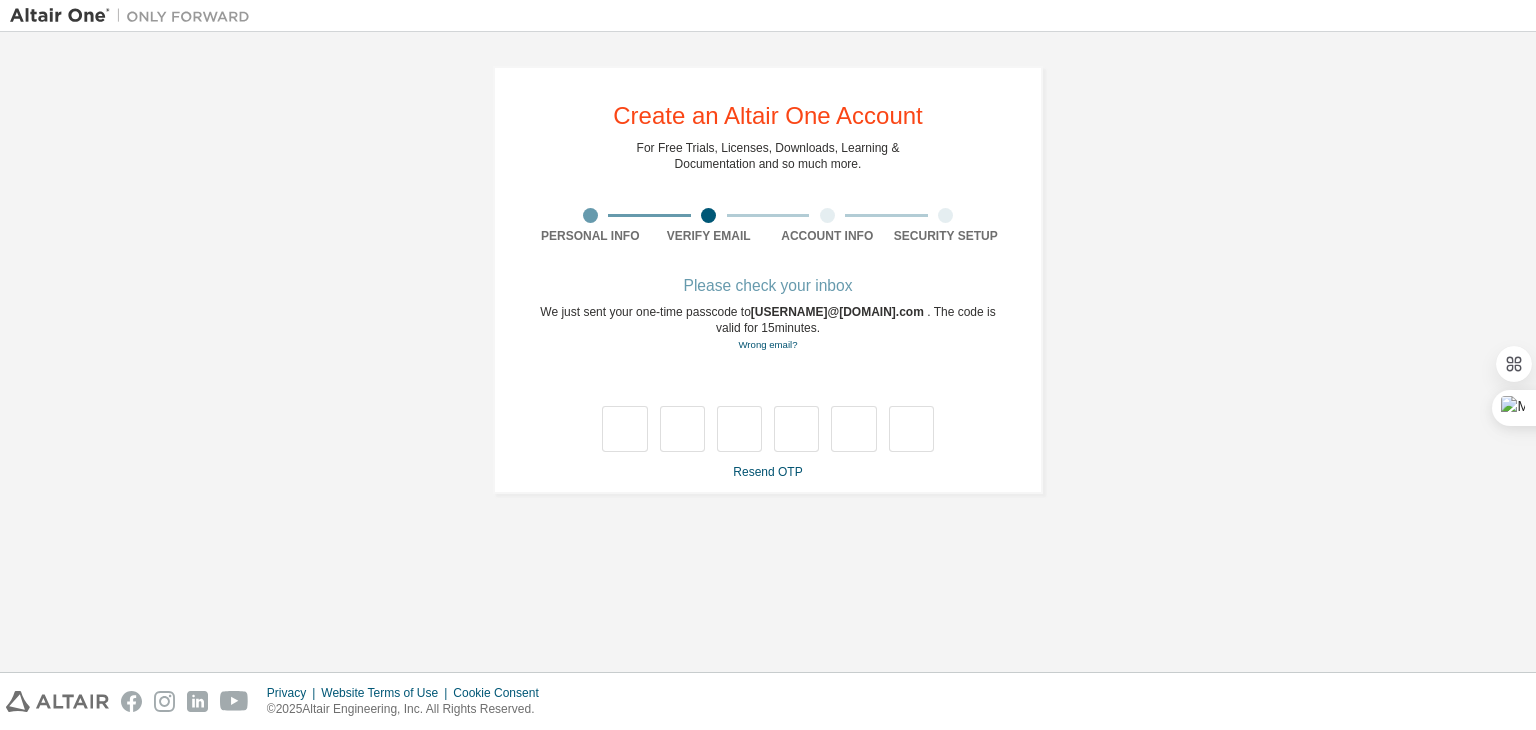 scroll, scrollTop: 0, scrollLeft: 0, axis: both 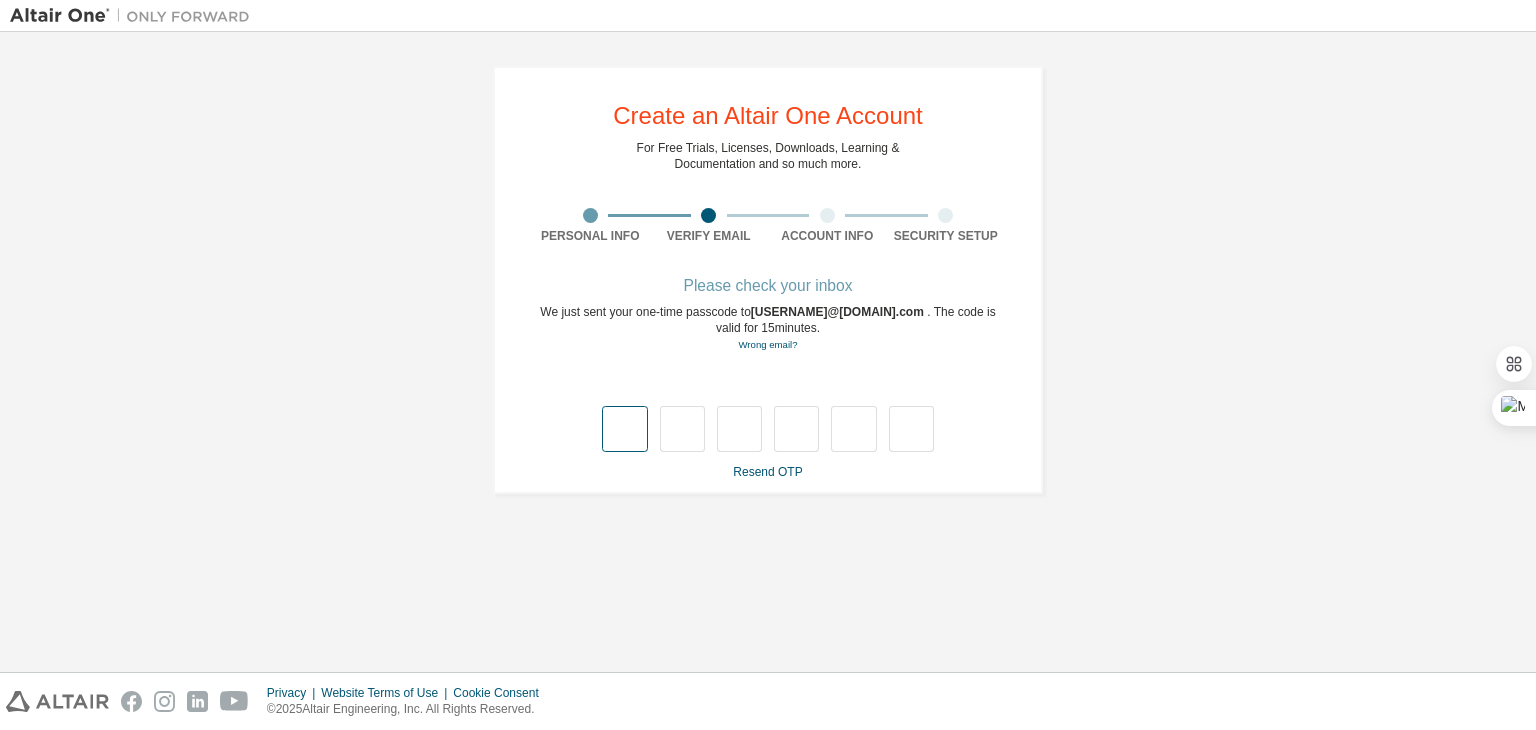 type on "*" 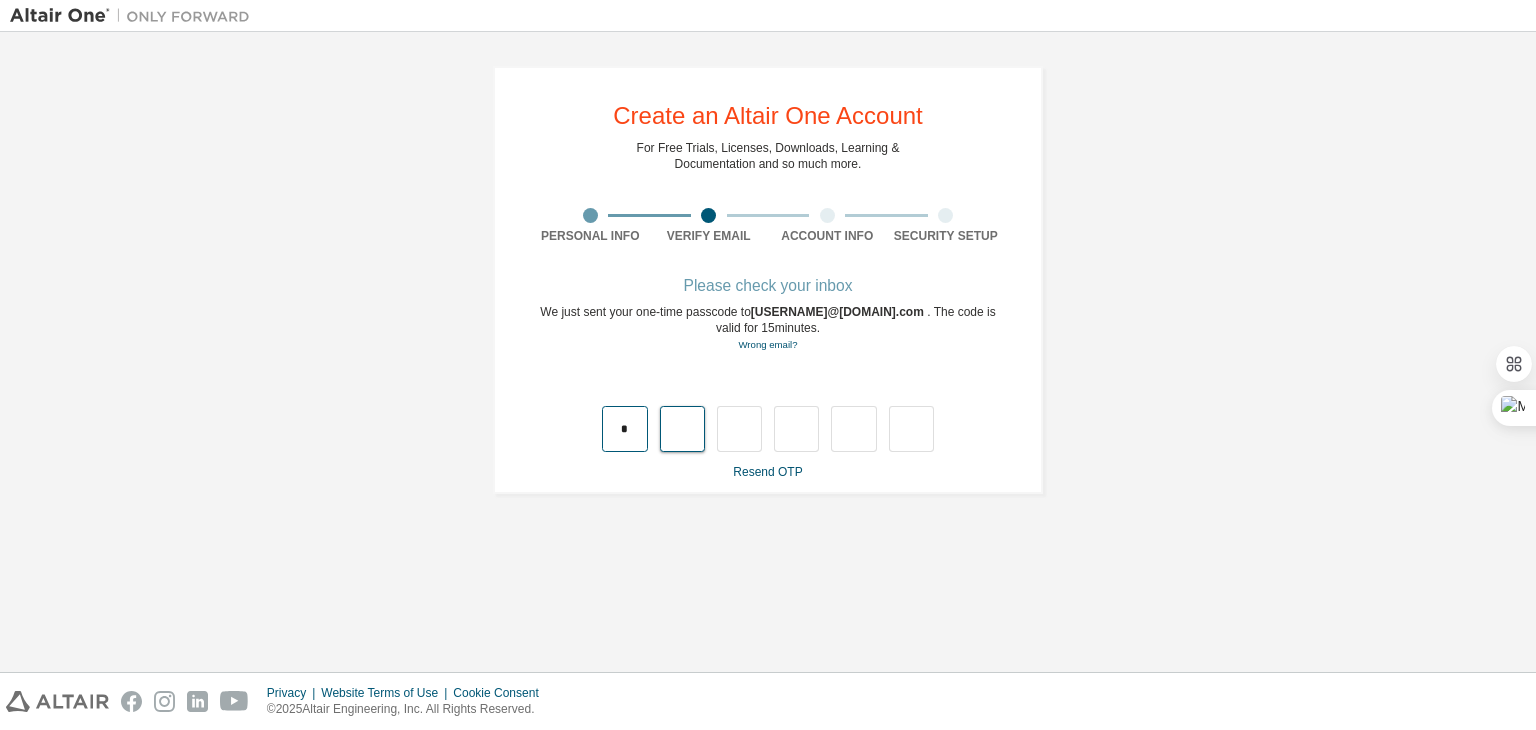 type on "*" 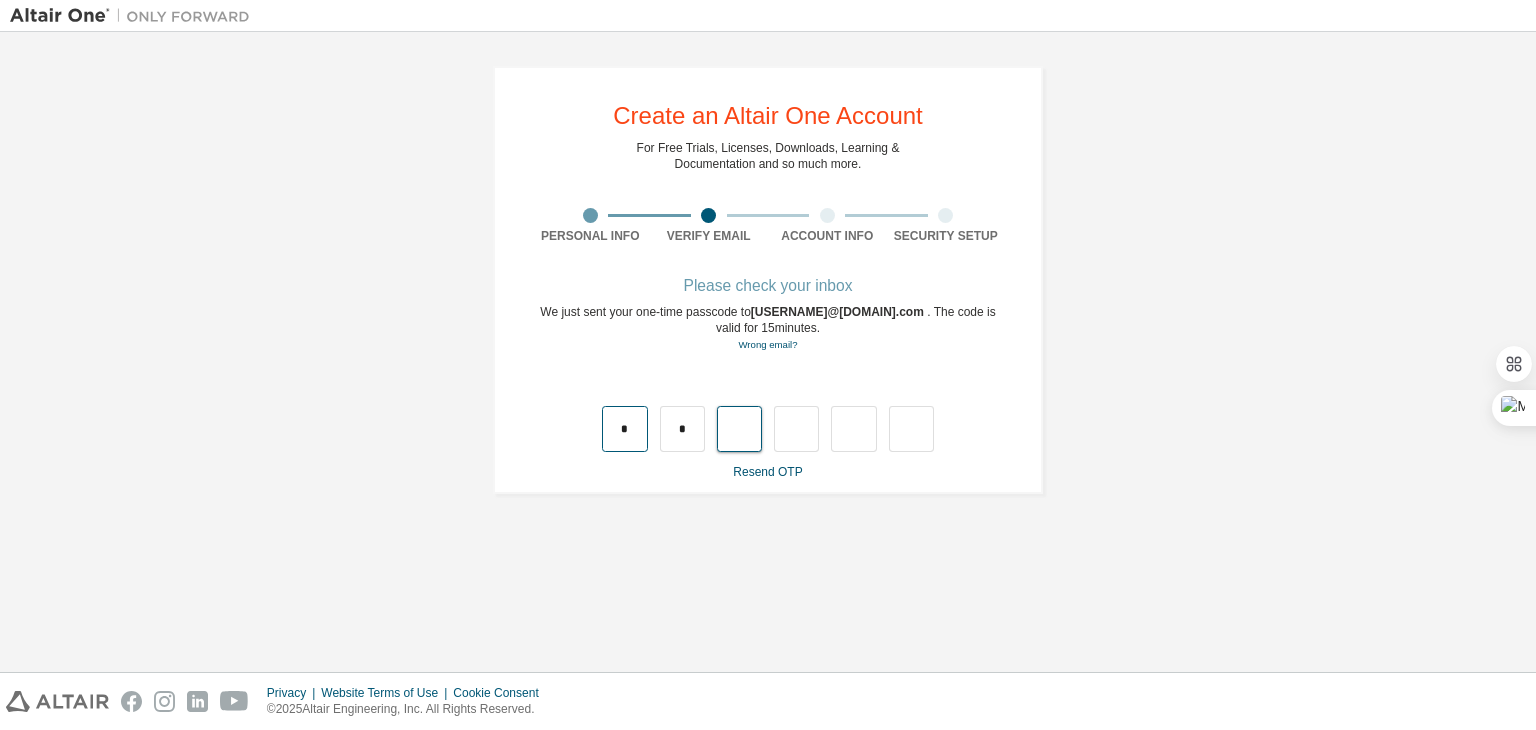 type on "*" 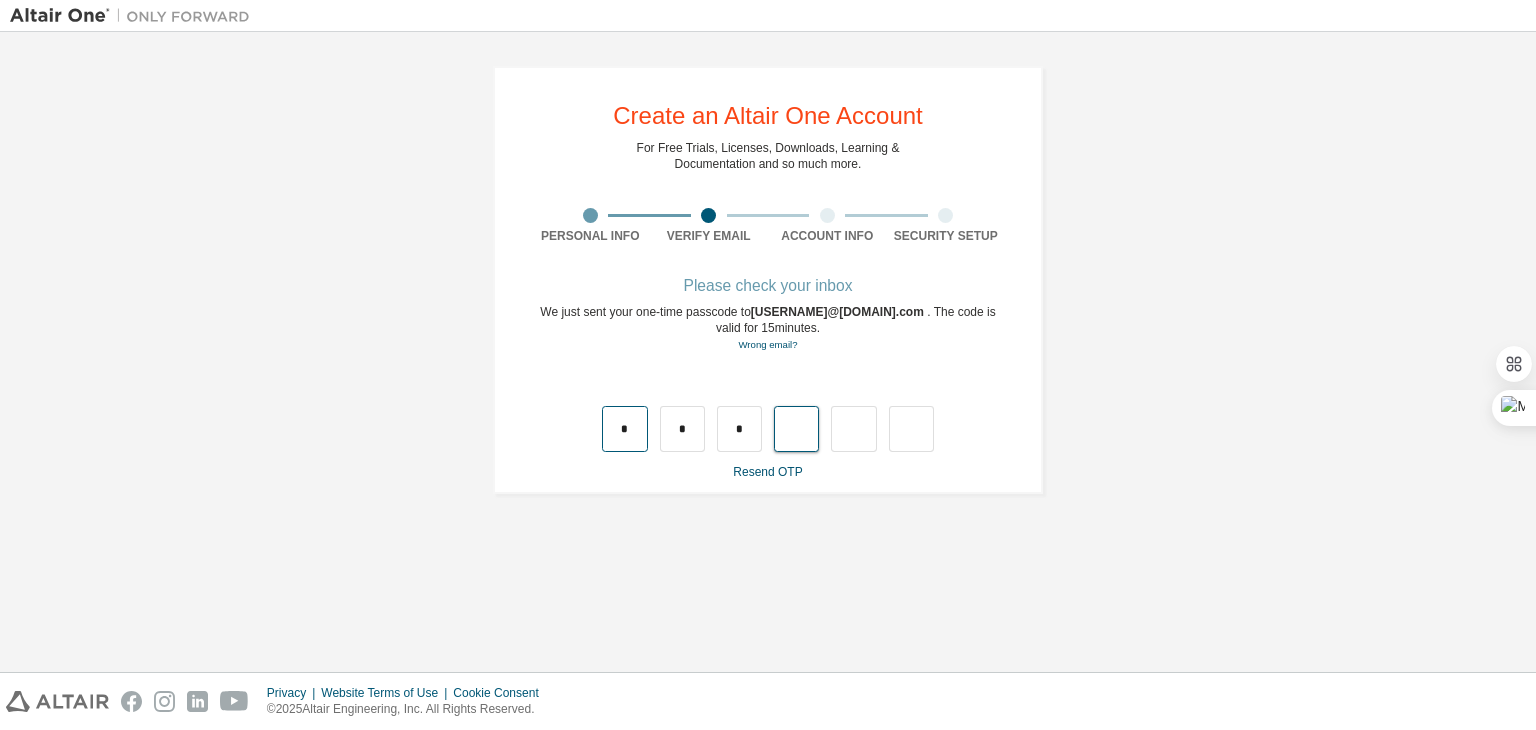 type on "*" 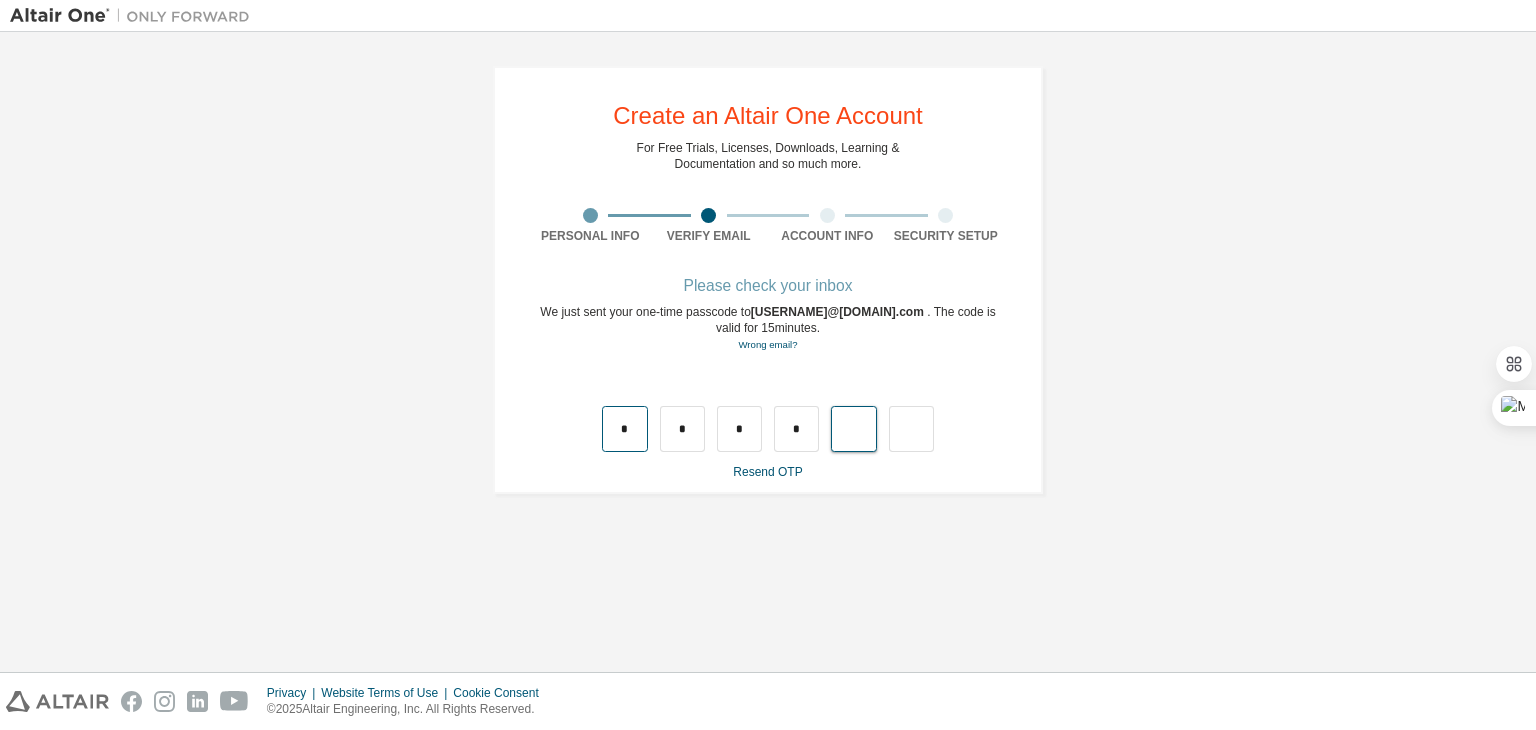 type on "*" 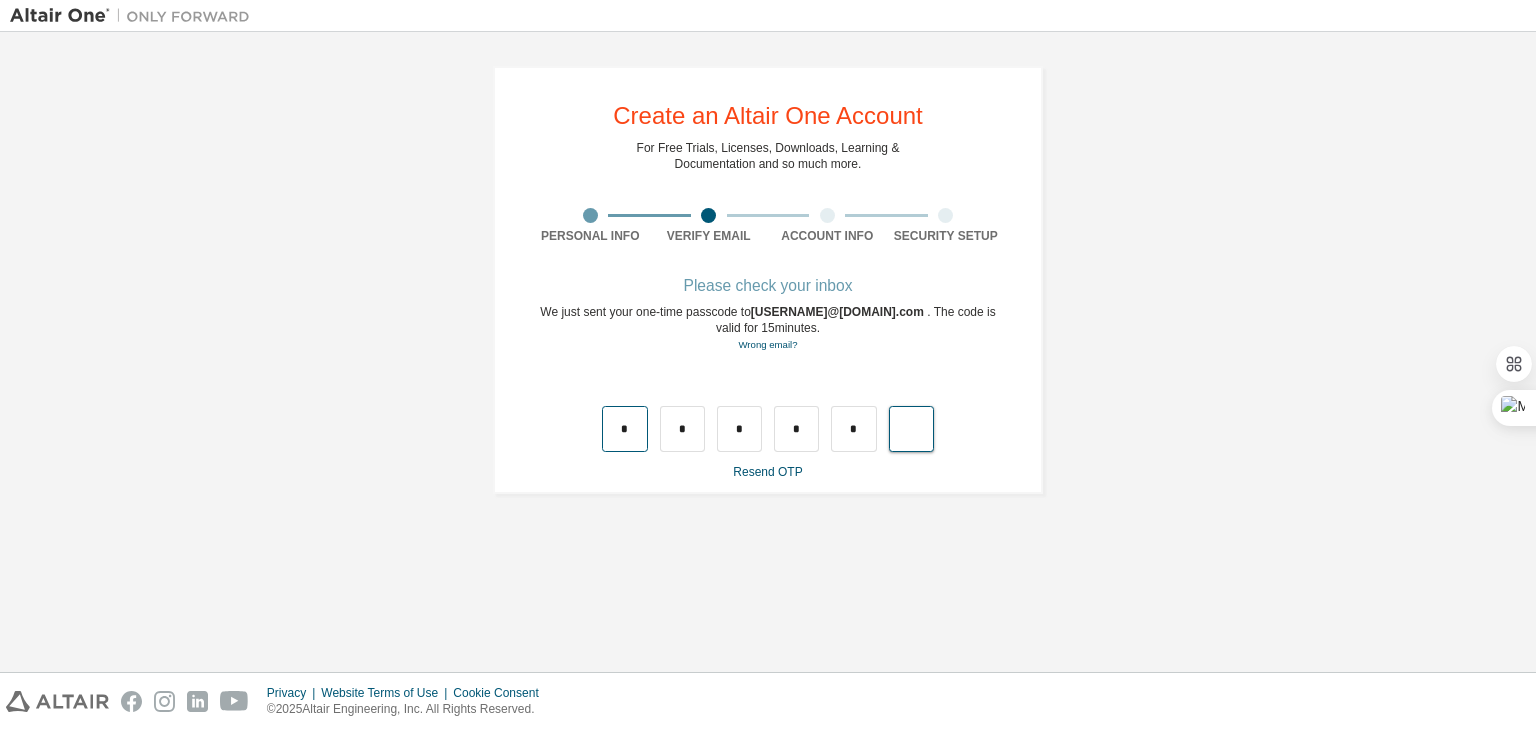 type on "*" 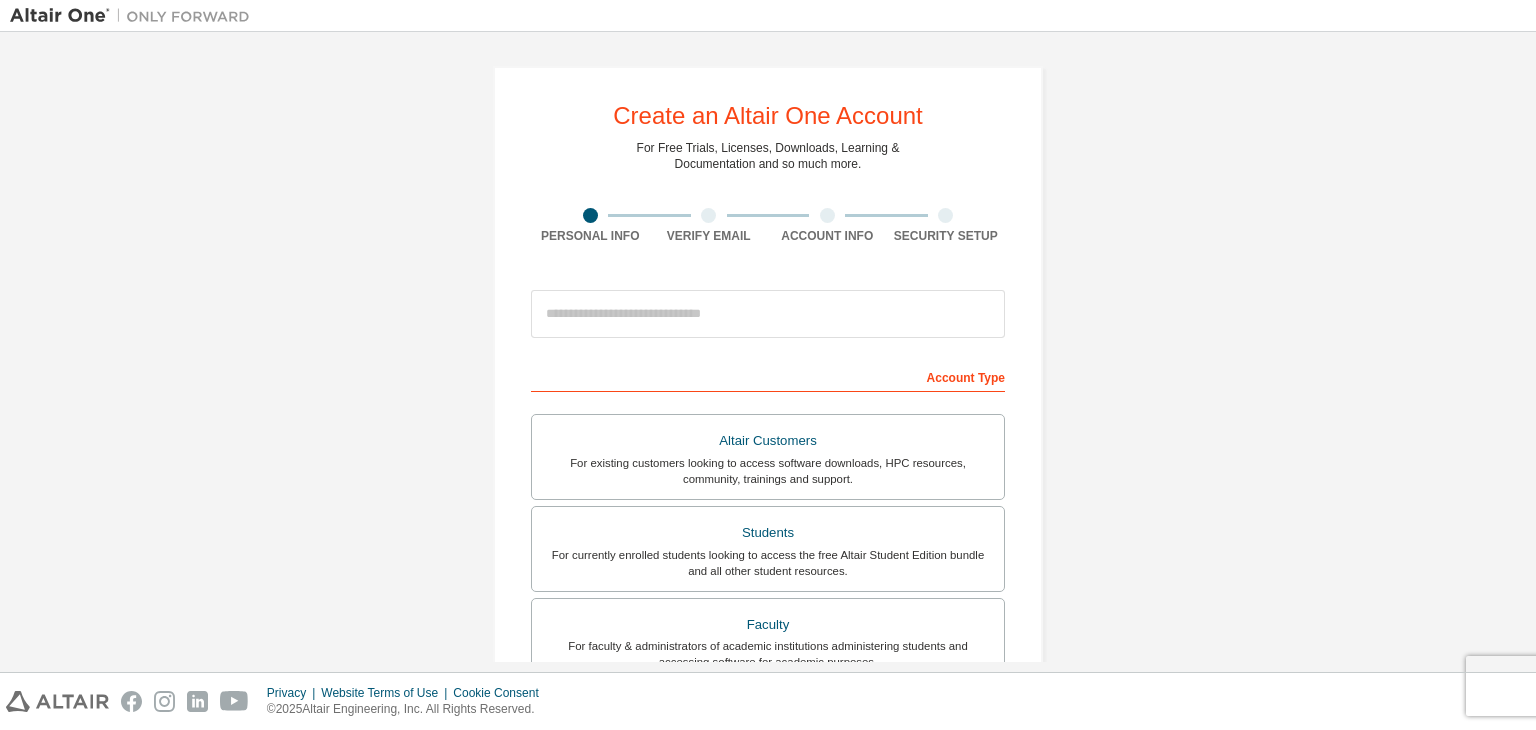 scroll, scrollTop: 0, scrollLeft: 0, axis: both 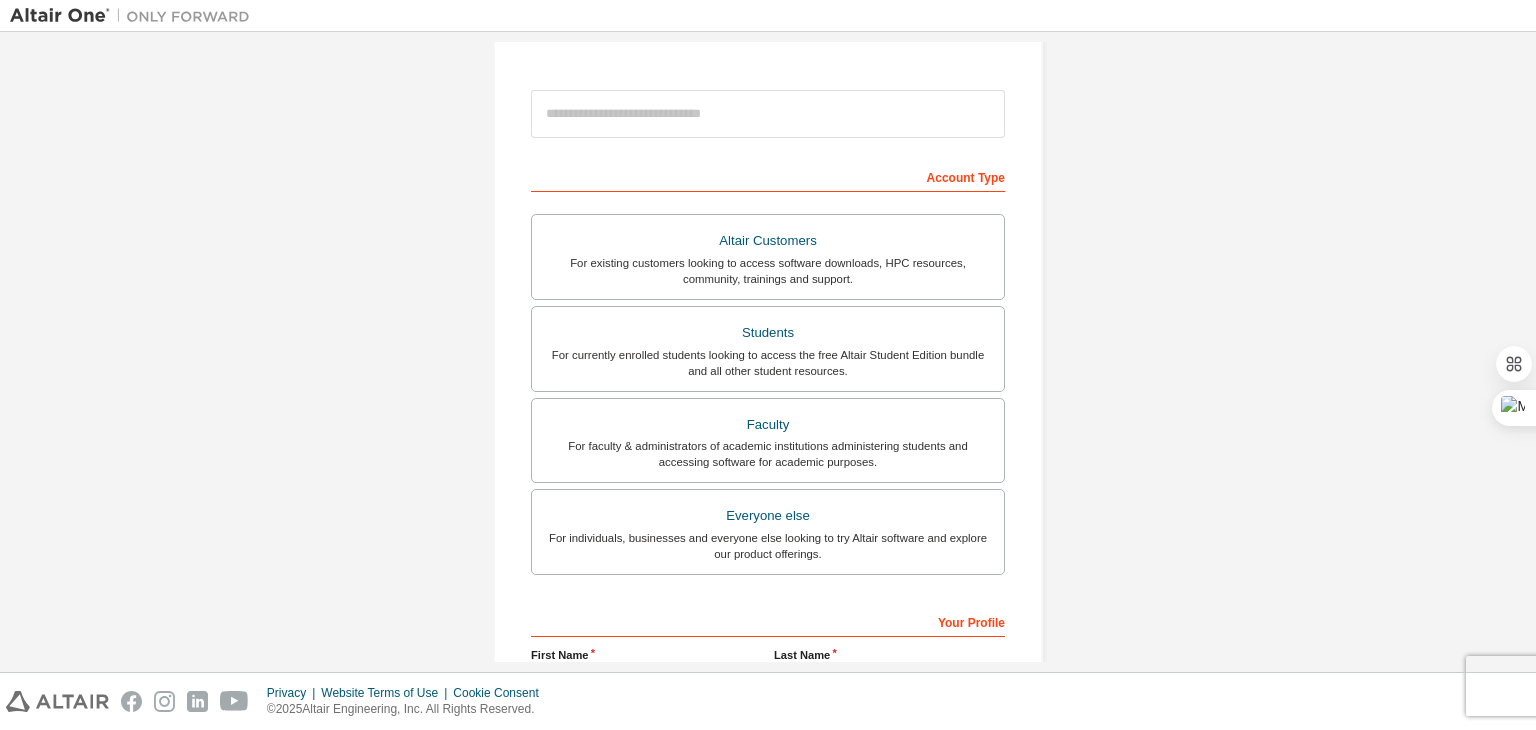 click on "Create an Altair One Account For Free Trials, Licenses, Downloads, Learning &  Documentation and so much more. Personal Info Verify Email Account Info Security Setup This is a federated email. No need to register a new account. You should be able to  login  by using your company's SSO credentials. Email already exists. Please try to  login  instead. Account Type Altair Customers For existing customers looking to access software downloads, HPC resources, community, trainings and support. Students For currently enrolled students looking to access the free Altair Student Edition bundle and all other student resources. Faculty For faculty & administrators of academic institutions administering students and accessing software for academic purposes. Everyone else For individuals, businesses and everyone else looking to try Altair software and explore our product offerings. Your Profile First Name Last Name Job Title Please provide State/Province to help us route sales and support resources to you more efficiently." at bounding box center (768, 371) 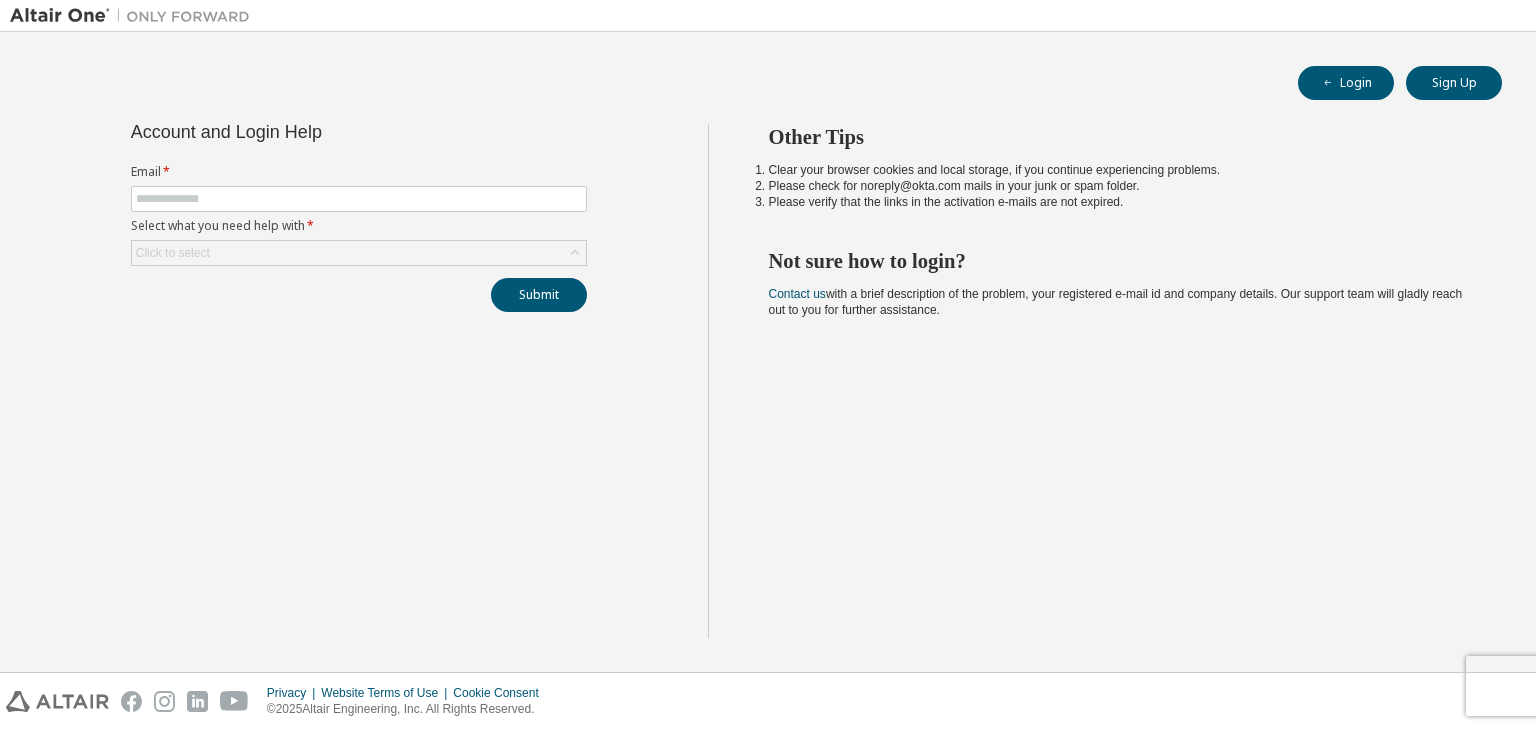 scroll, scrollTop: 0, scrollLeft: 0, axis: both 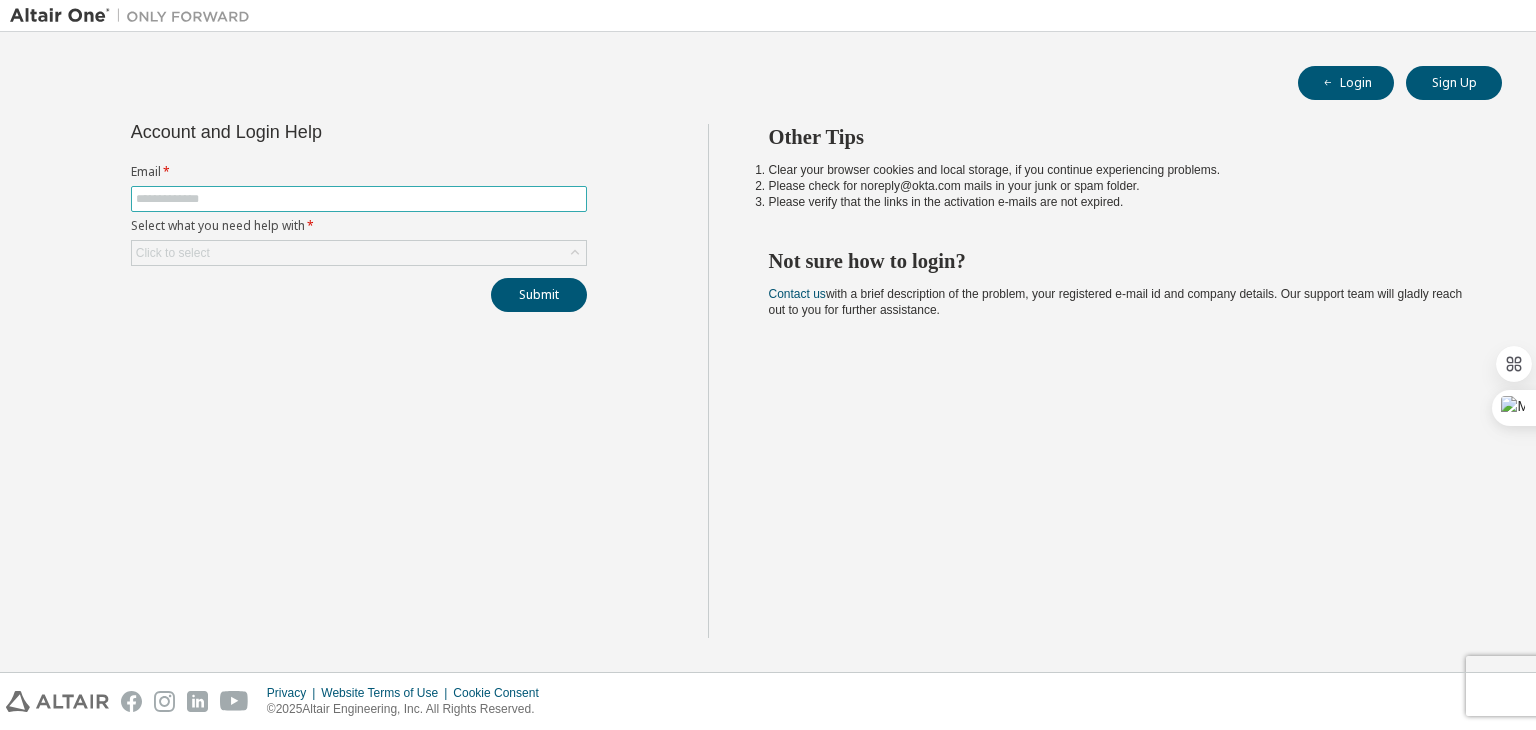 click at bounding box center [359, 199] 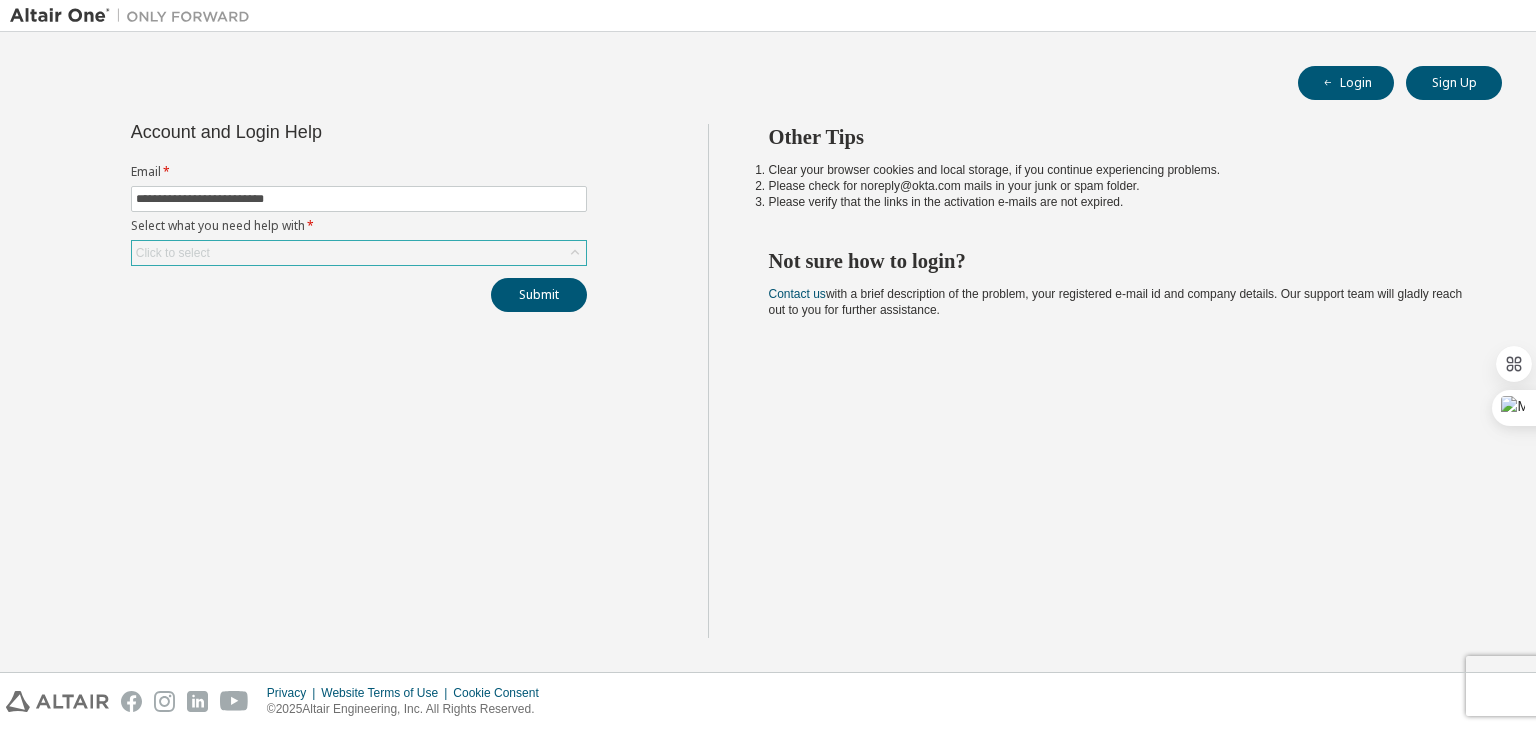 click on "Click to select" at bounding box center [359, 253] 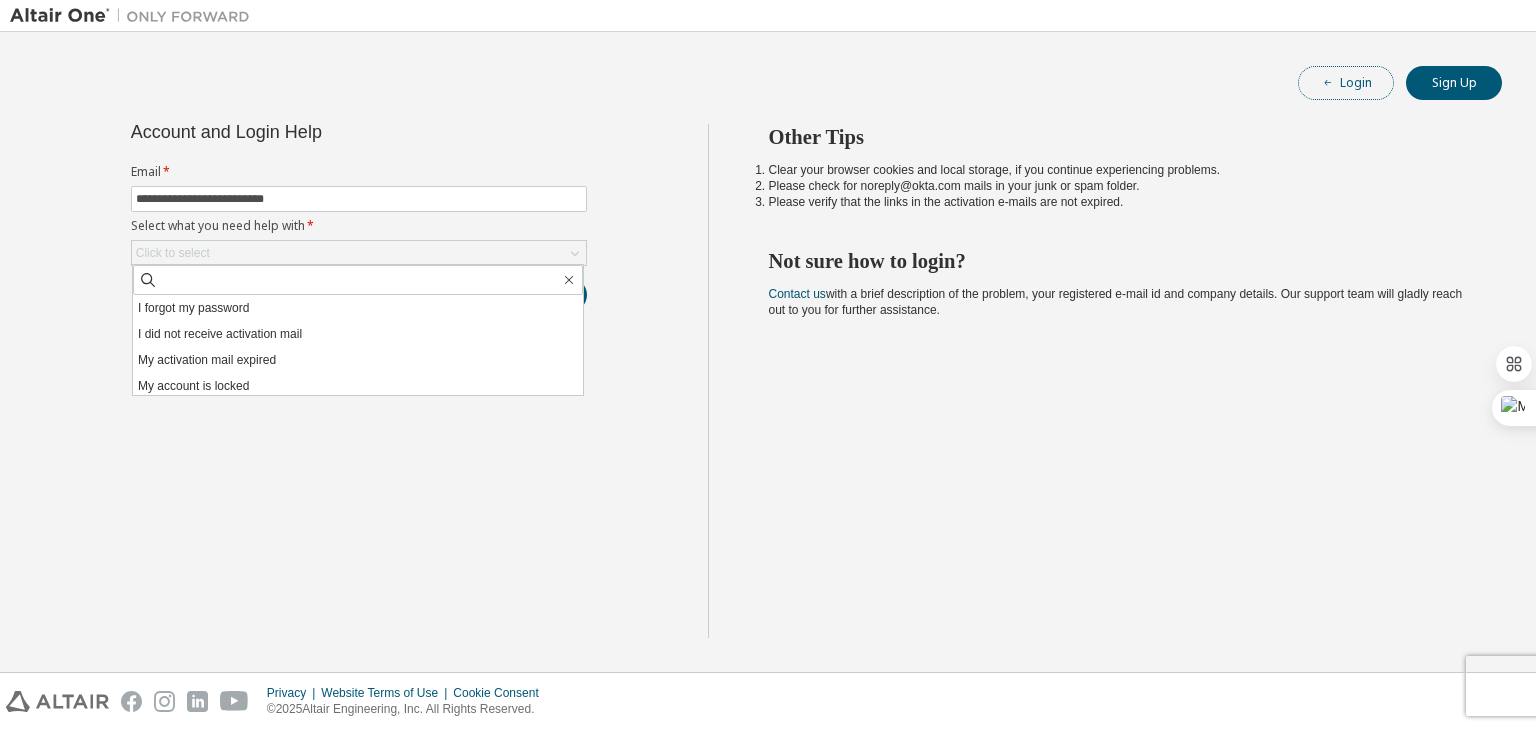 click on "Login" at bounding box center (1346, 83) 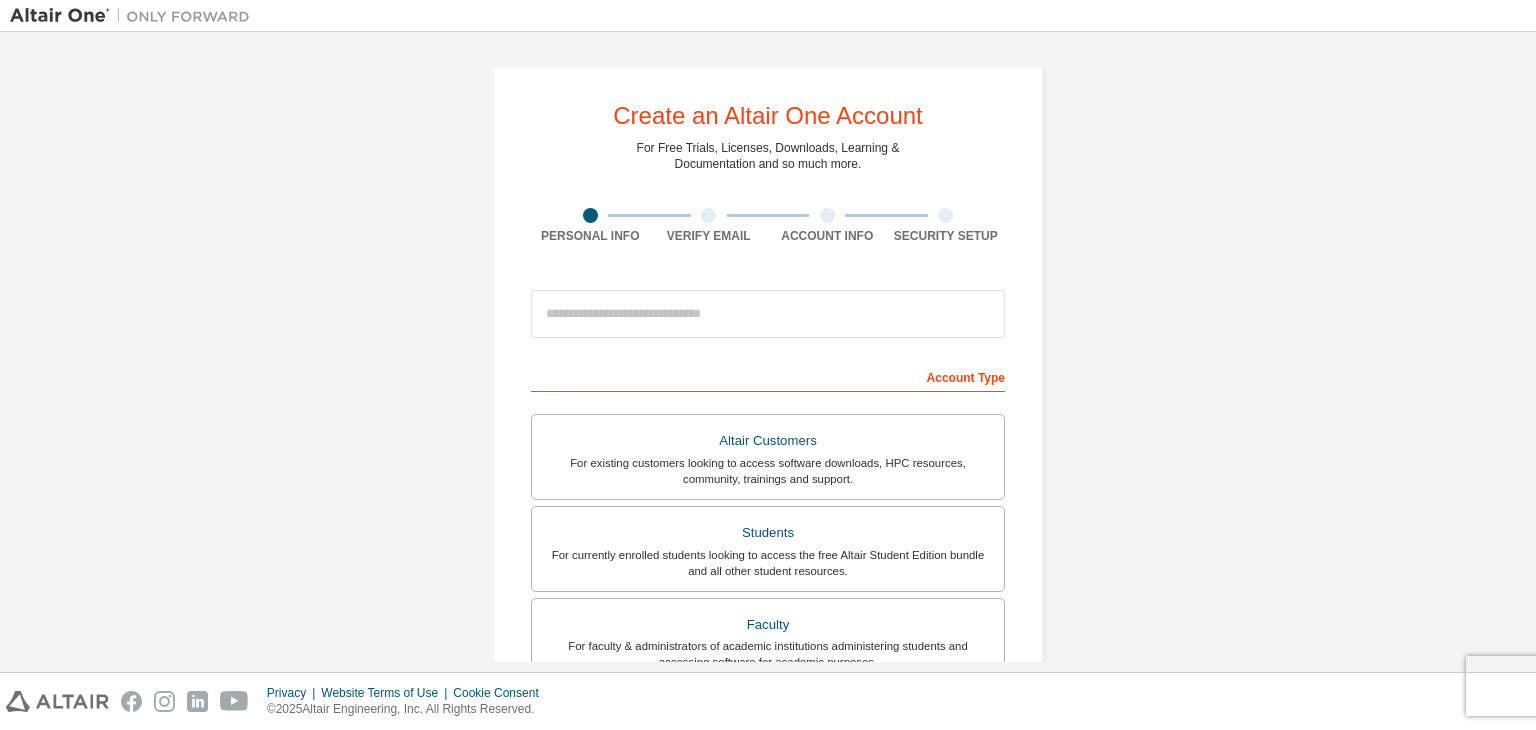 scroll, scrollTop: 0, scrollLeft: 0, axis: both 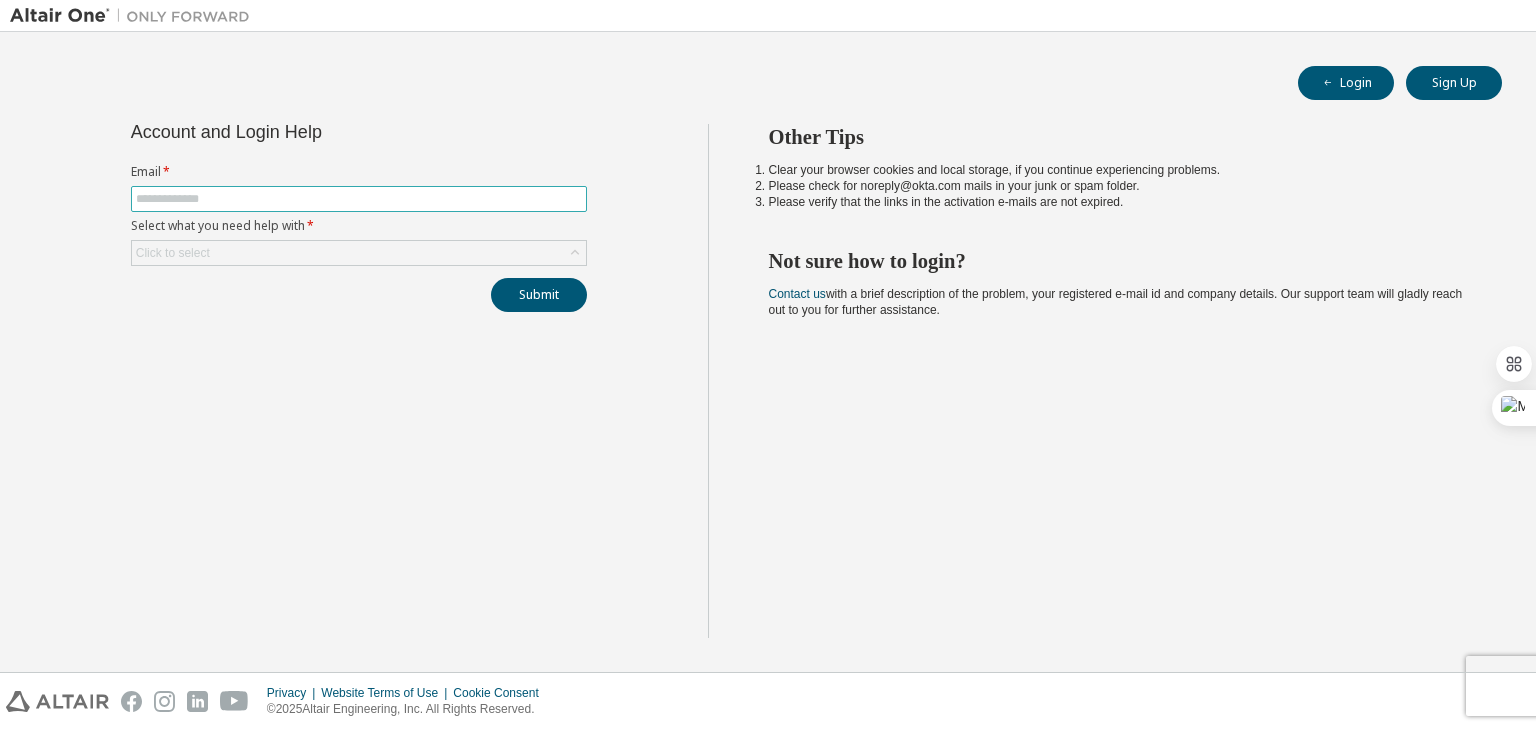 click at bounding box center [359, 199] 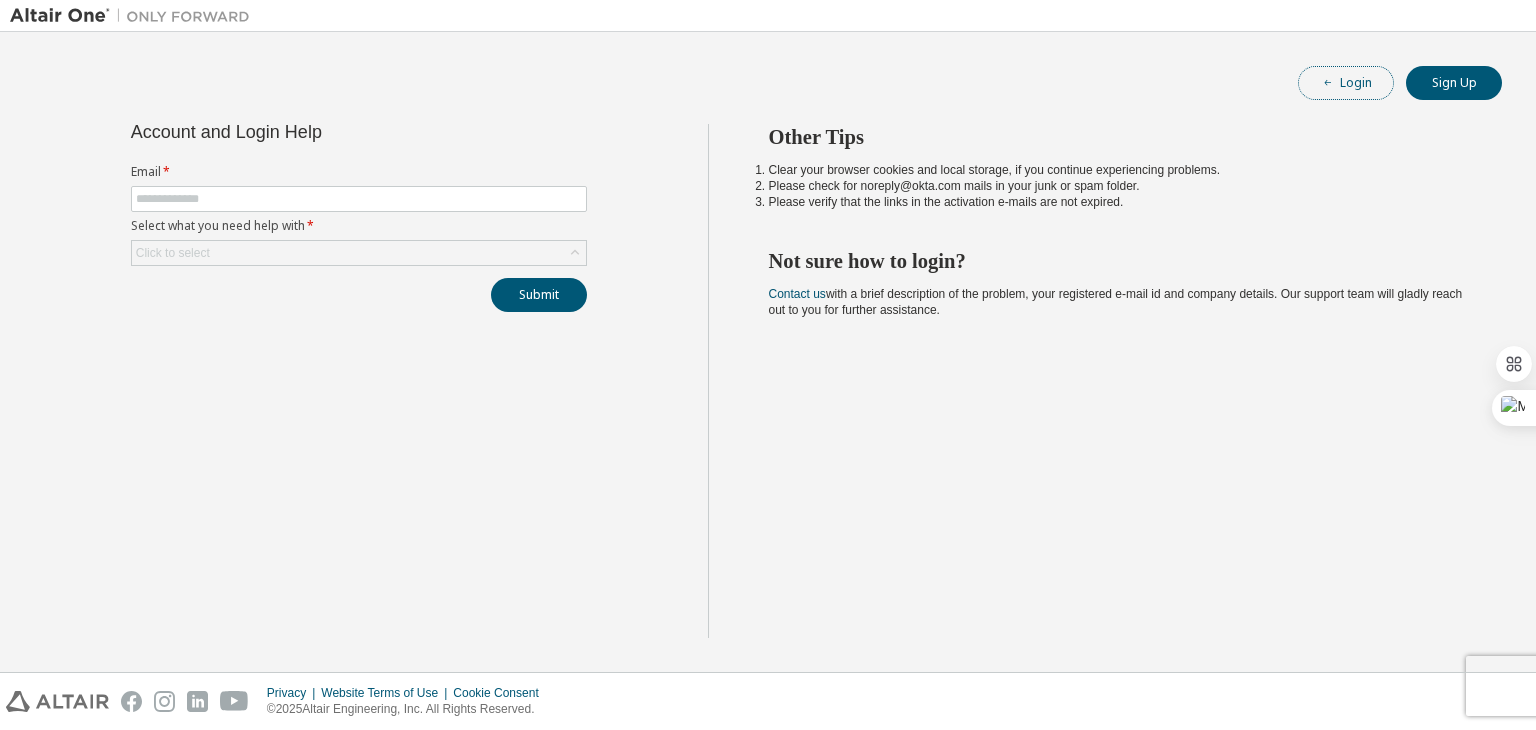 click on "Login" at bounding box center (1346, 83) 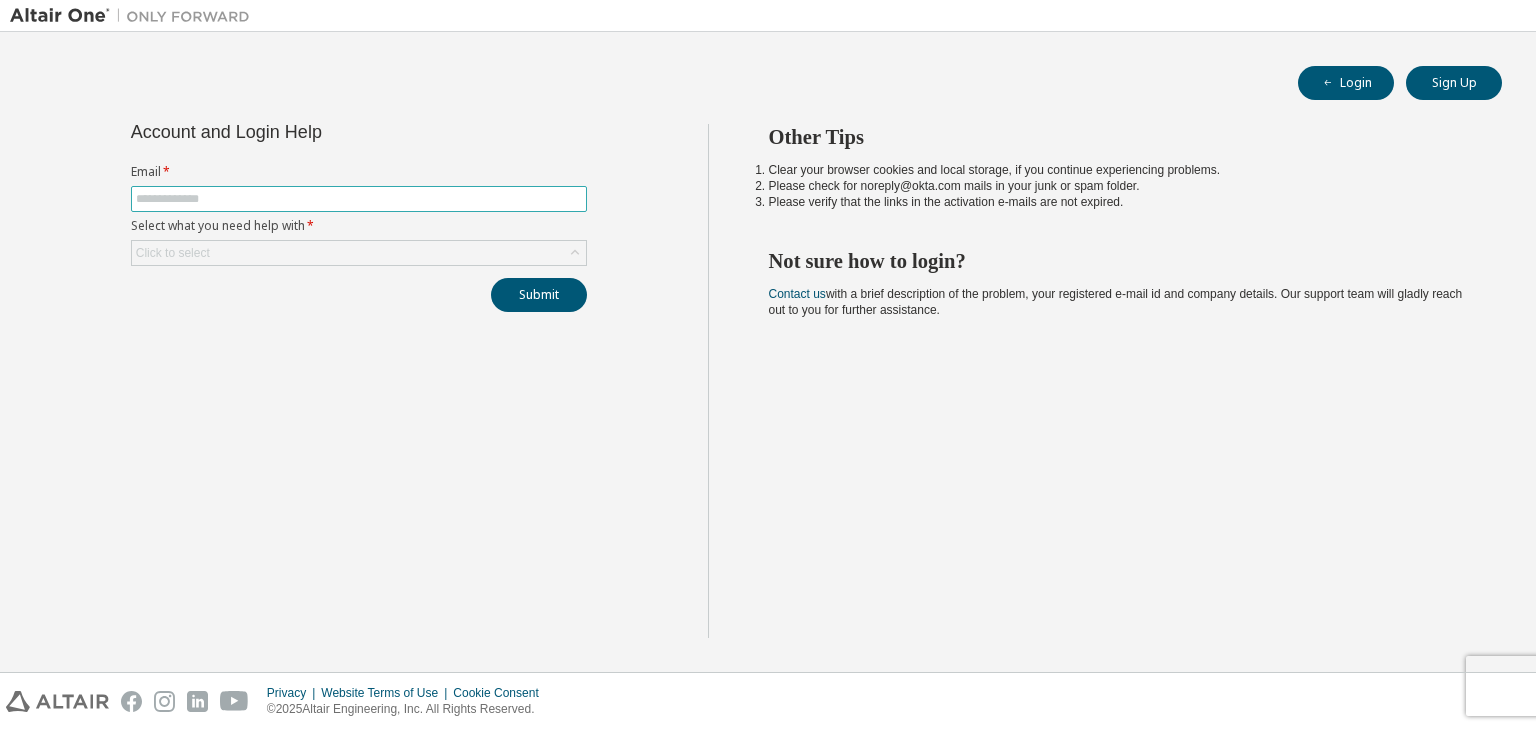 scroll, scrollTop: 0, scrollLeft: 0, axis: both 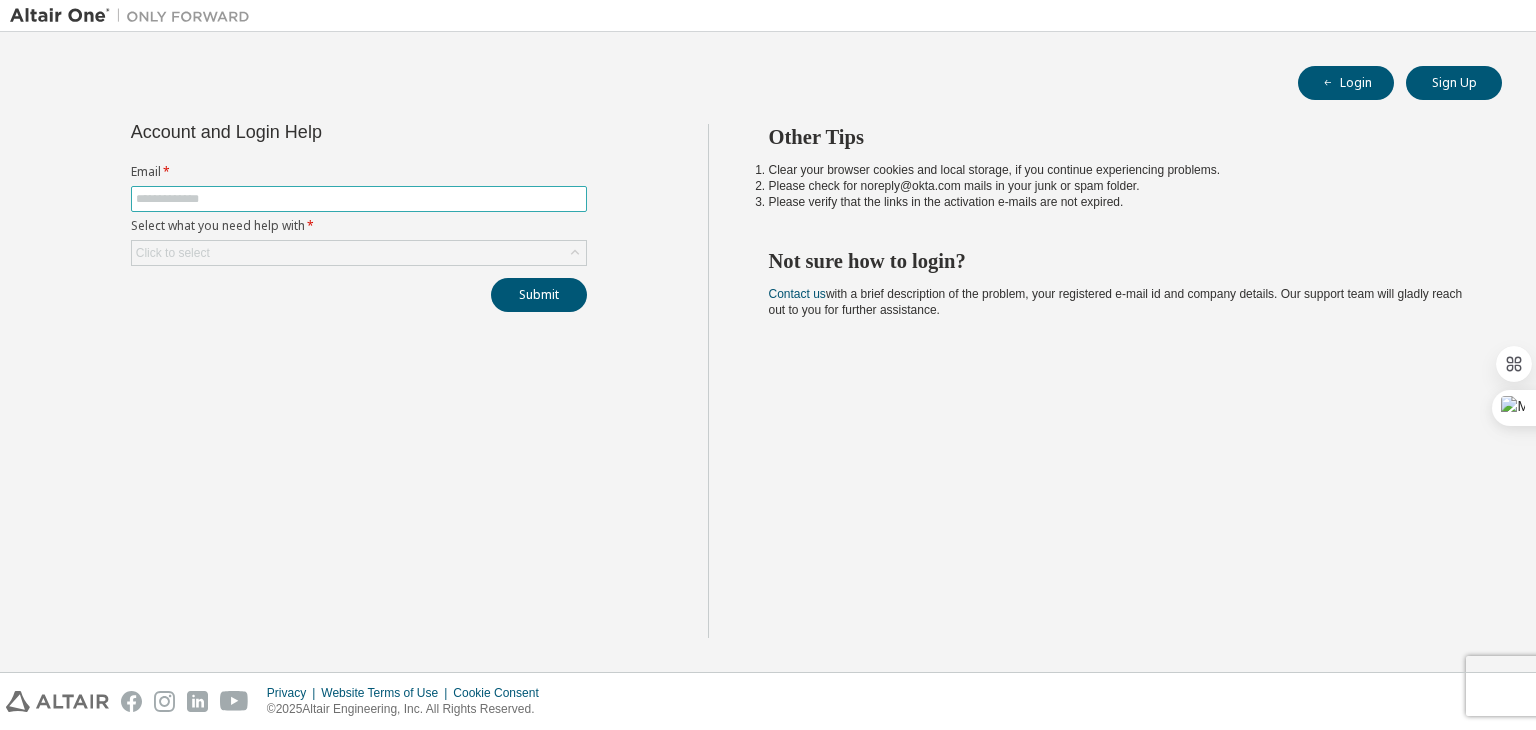 click at bounding box center (359, 199) 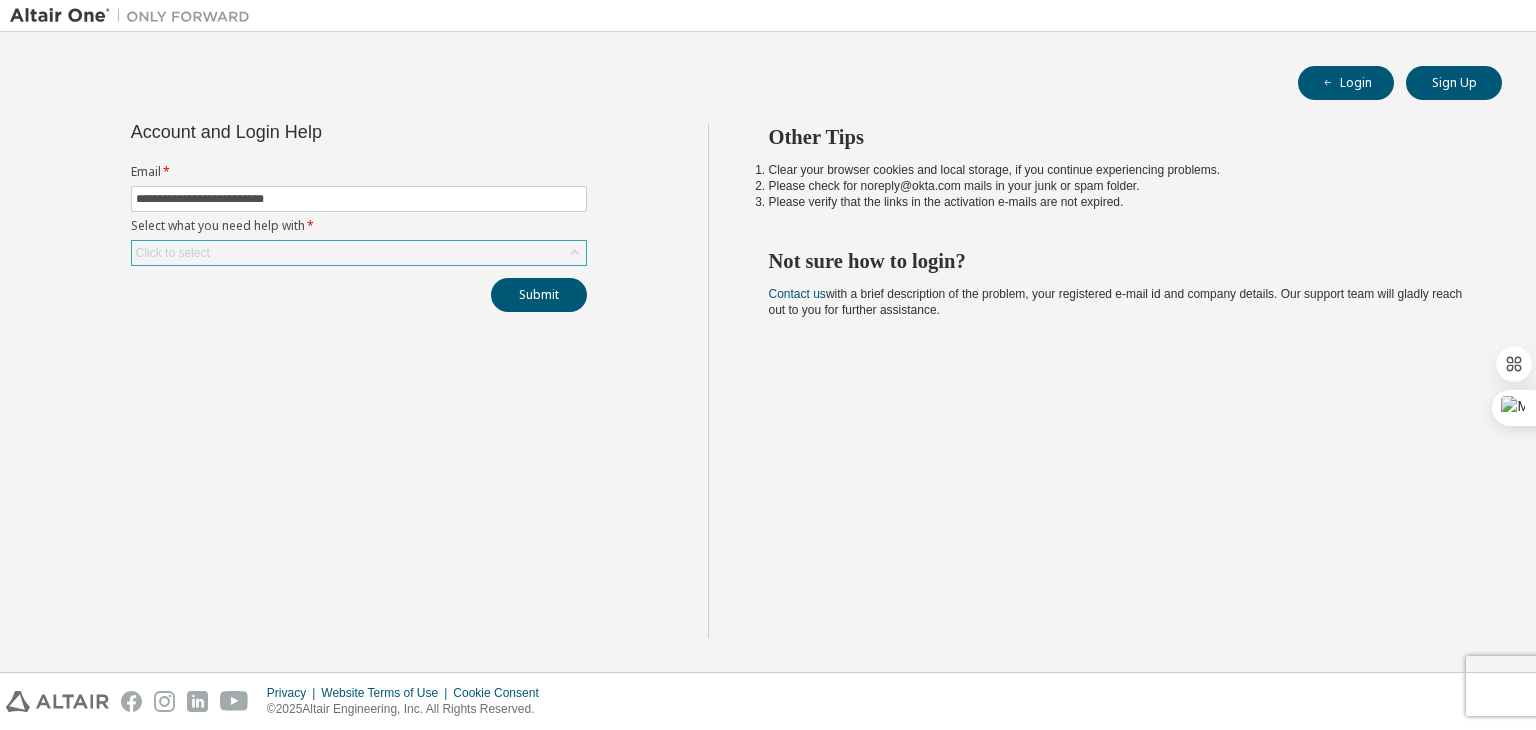 click on "Click to select" at bounding box center [359, 253] 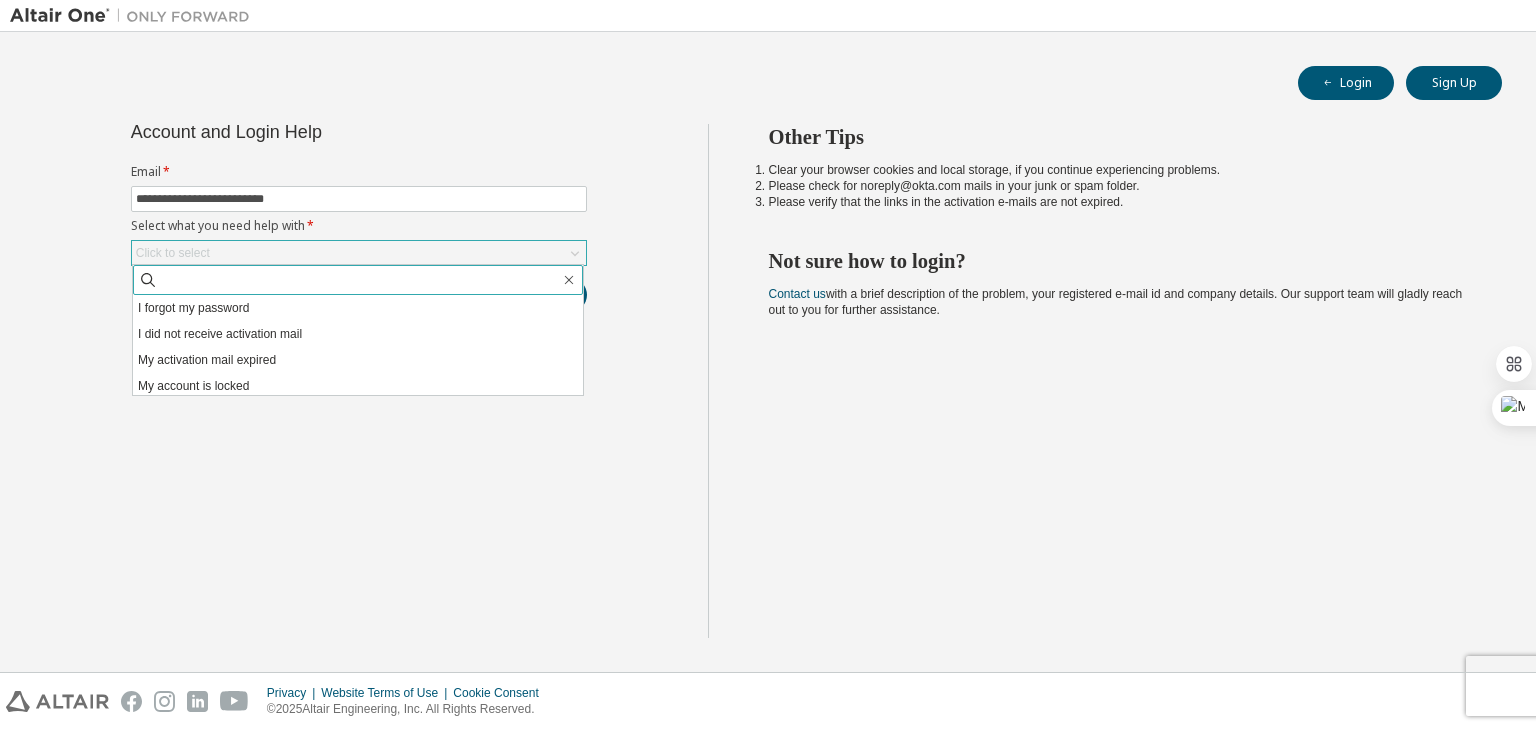click at bounding box center (358, 280) 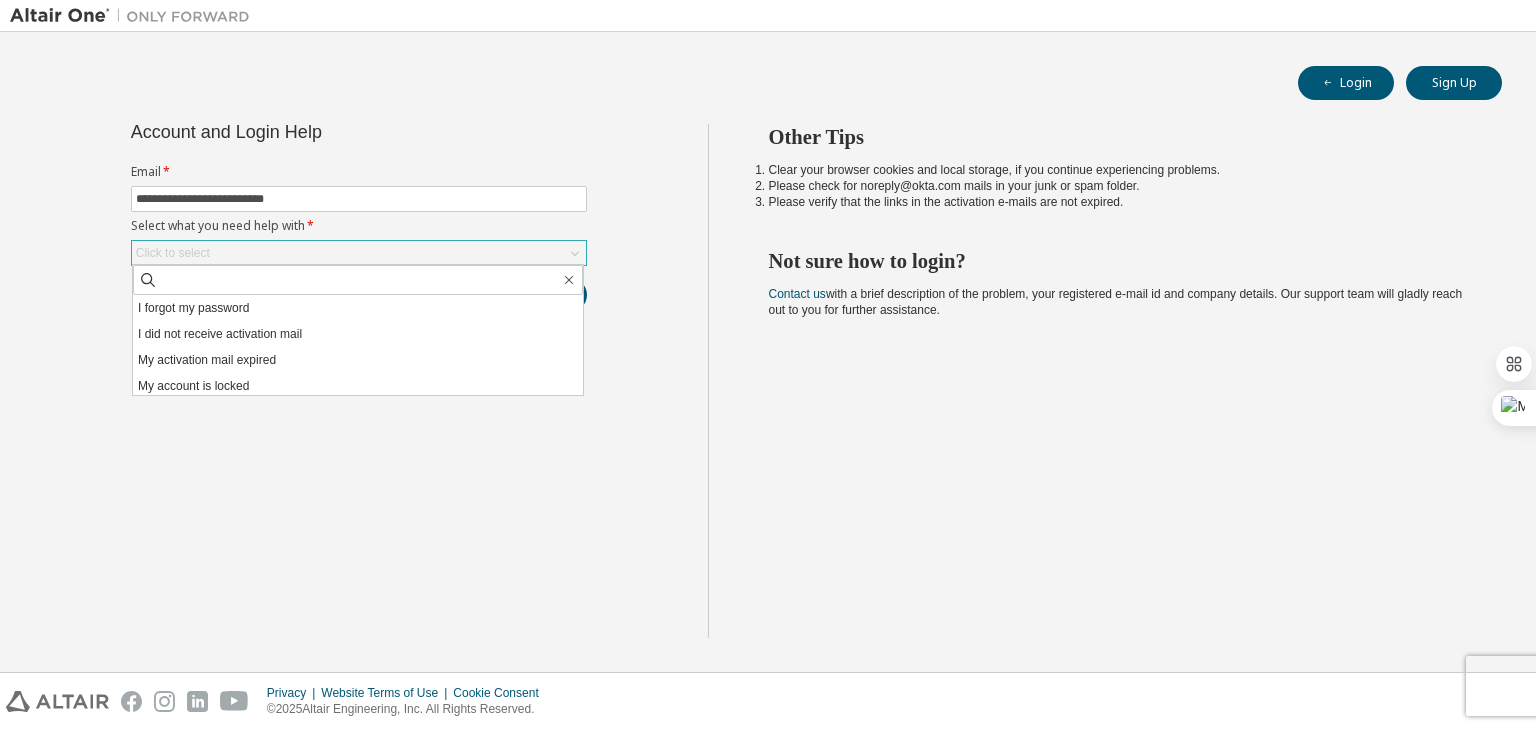 click on "Click to select" at bounding box center (359, 253) 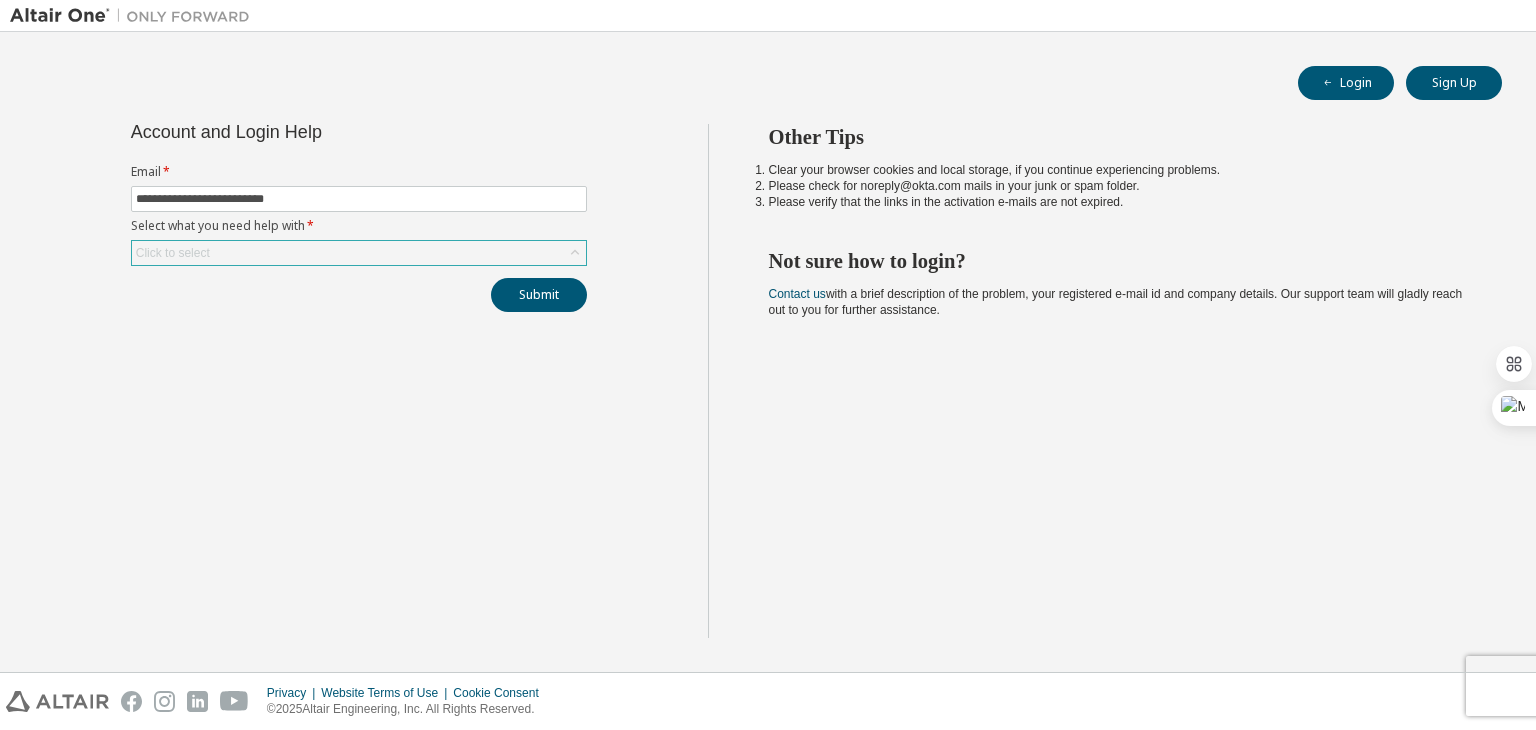 click on "Click to select" at bounding box center [359, 253] 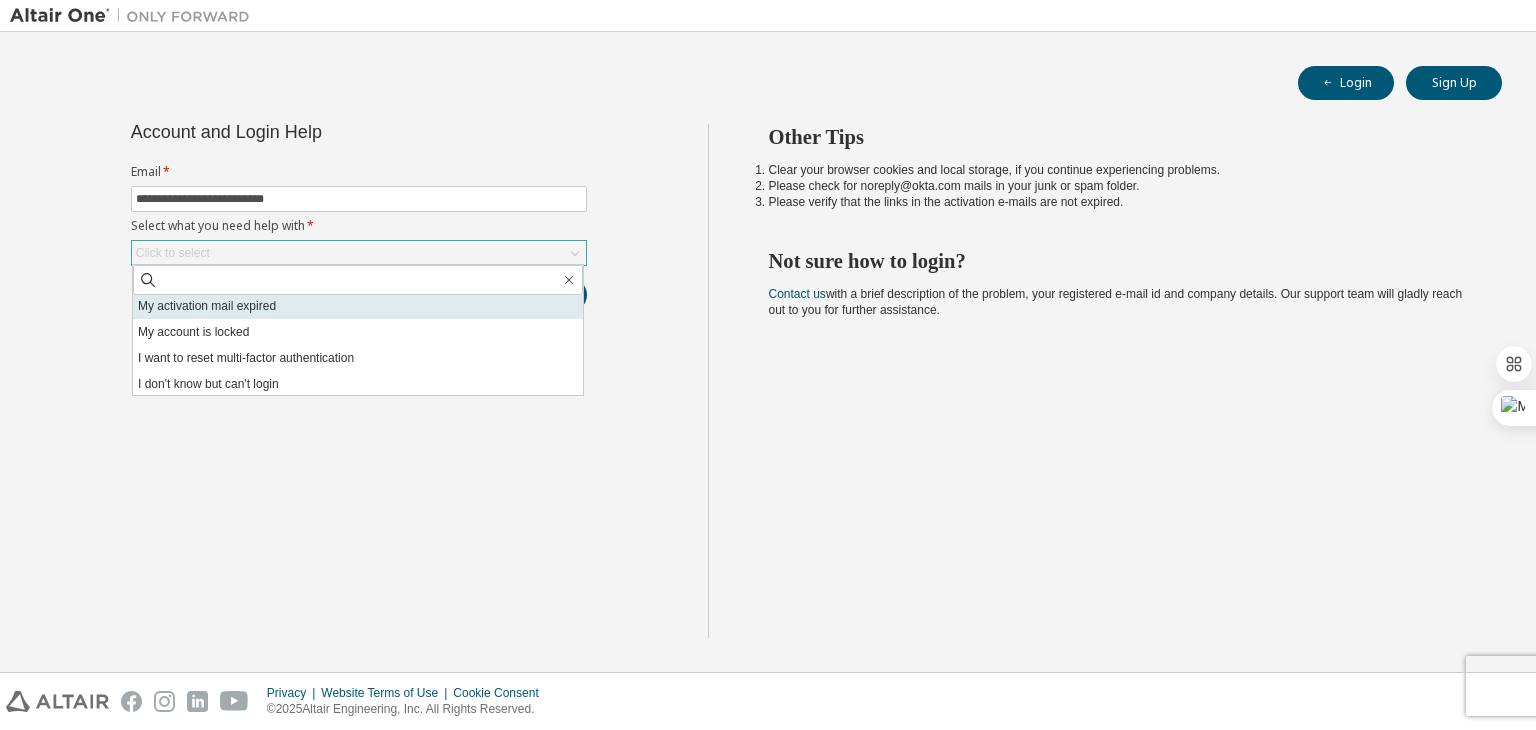 scroll, scrollTop: 56, scrollLeft: 0, axis: vertical 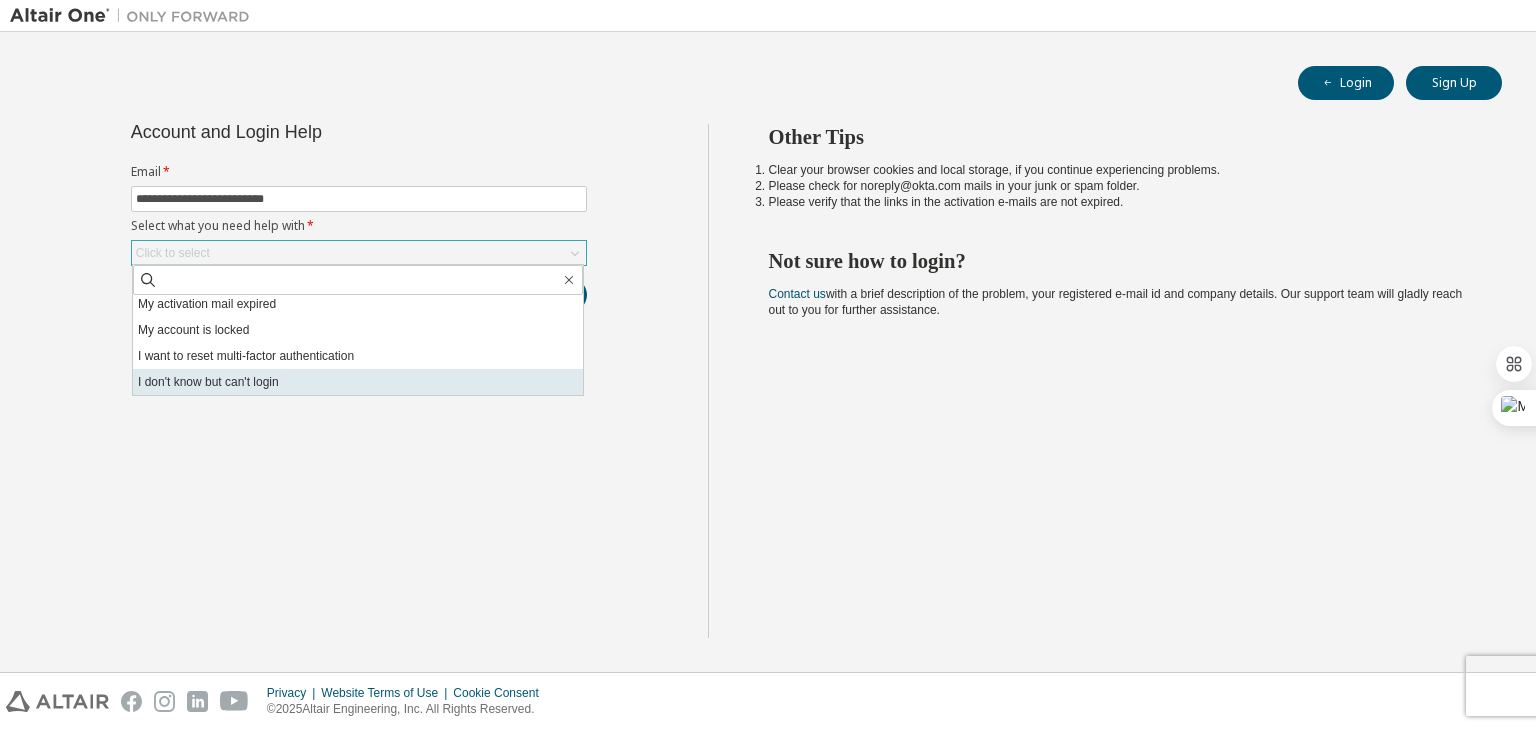 click on "I don't know but can't login" at bounding box center [358, 382] 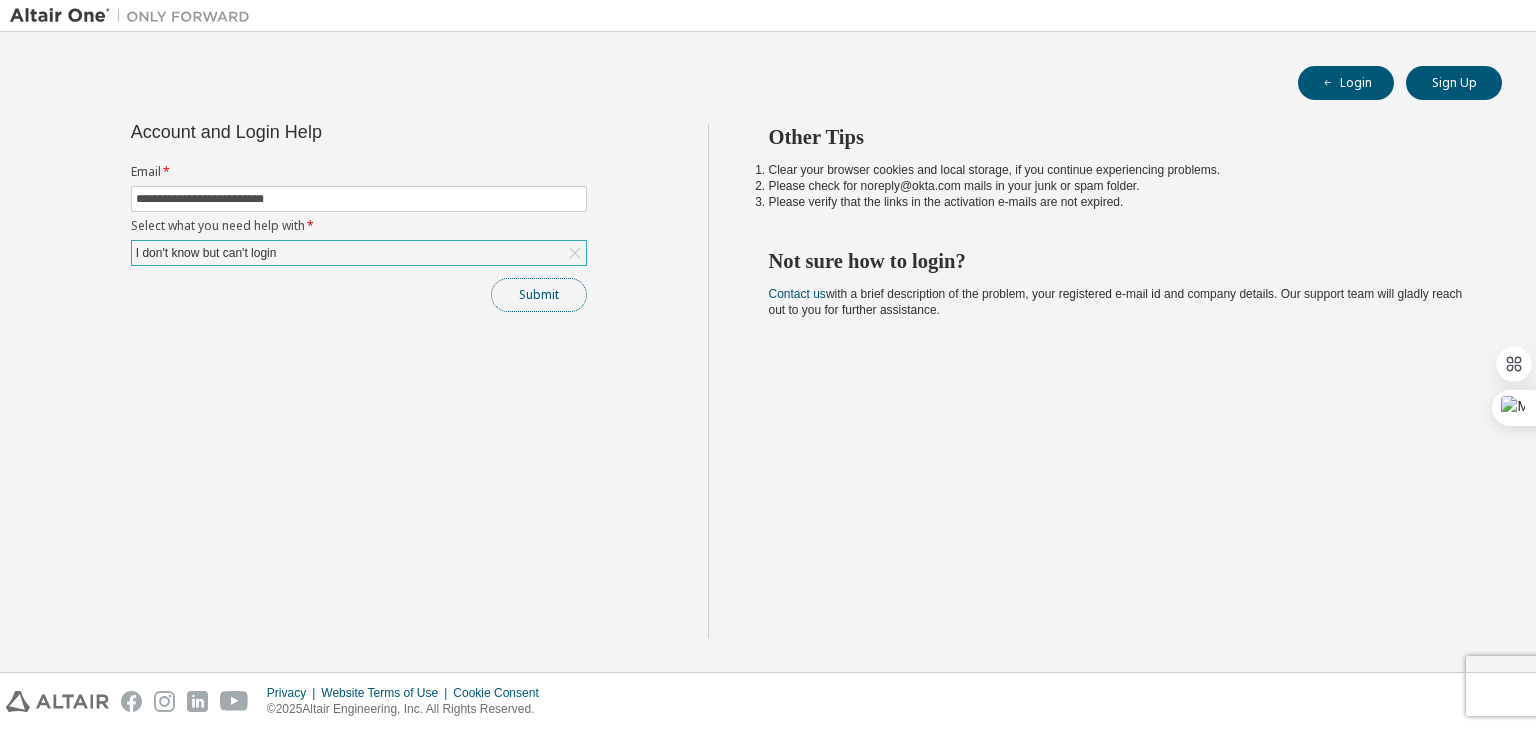 click on "Submit" at bounding box center (539, 295) 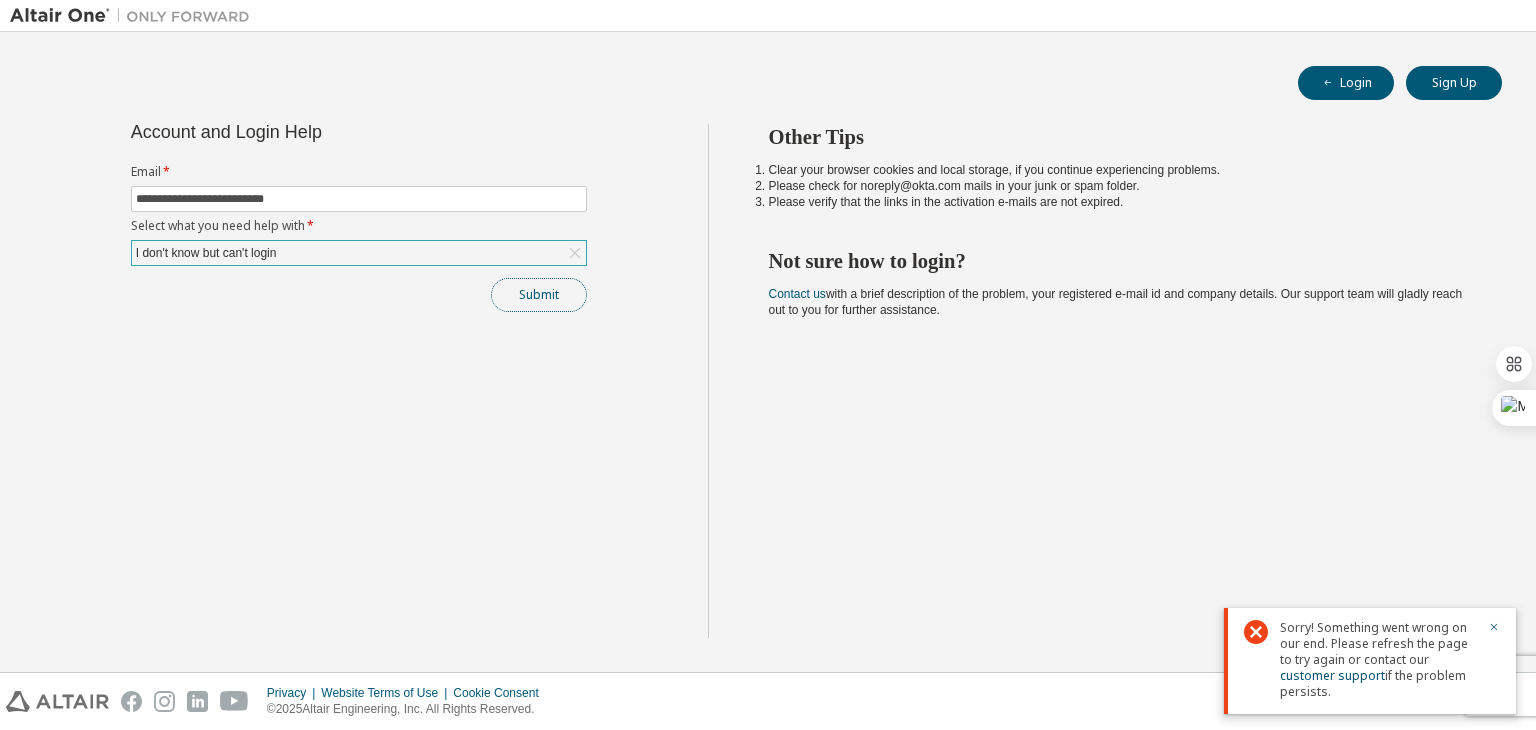click on "Submit" at bounding box center (539, 295) 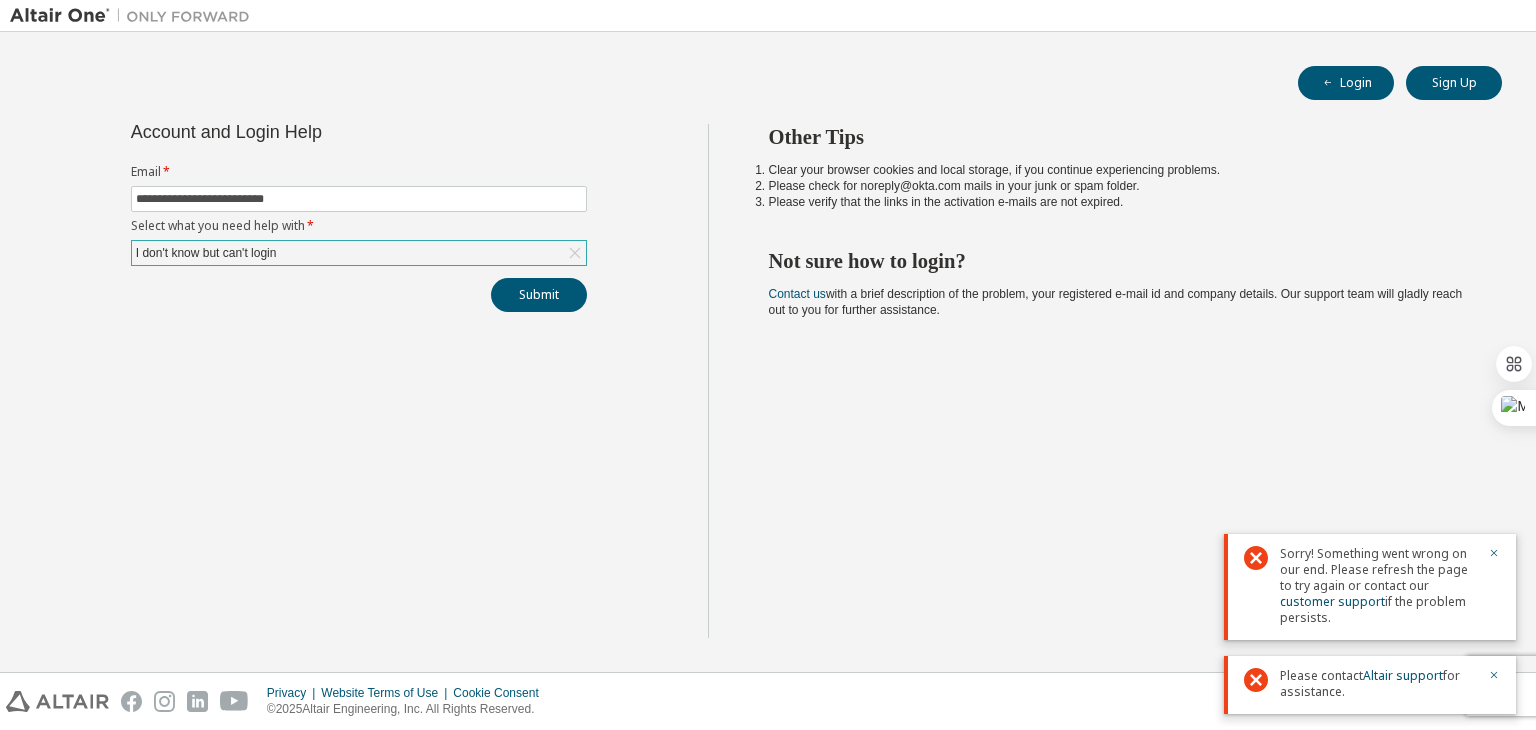 click 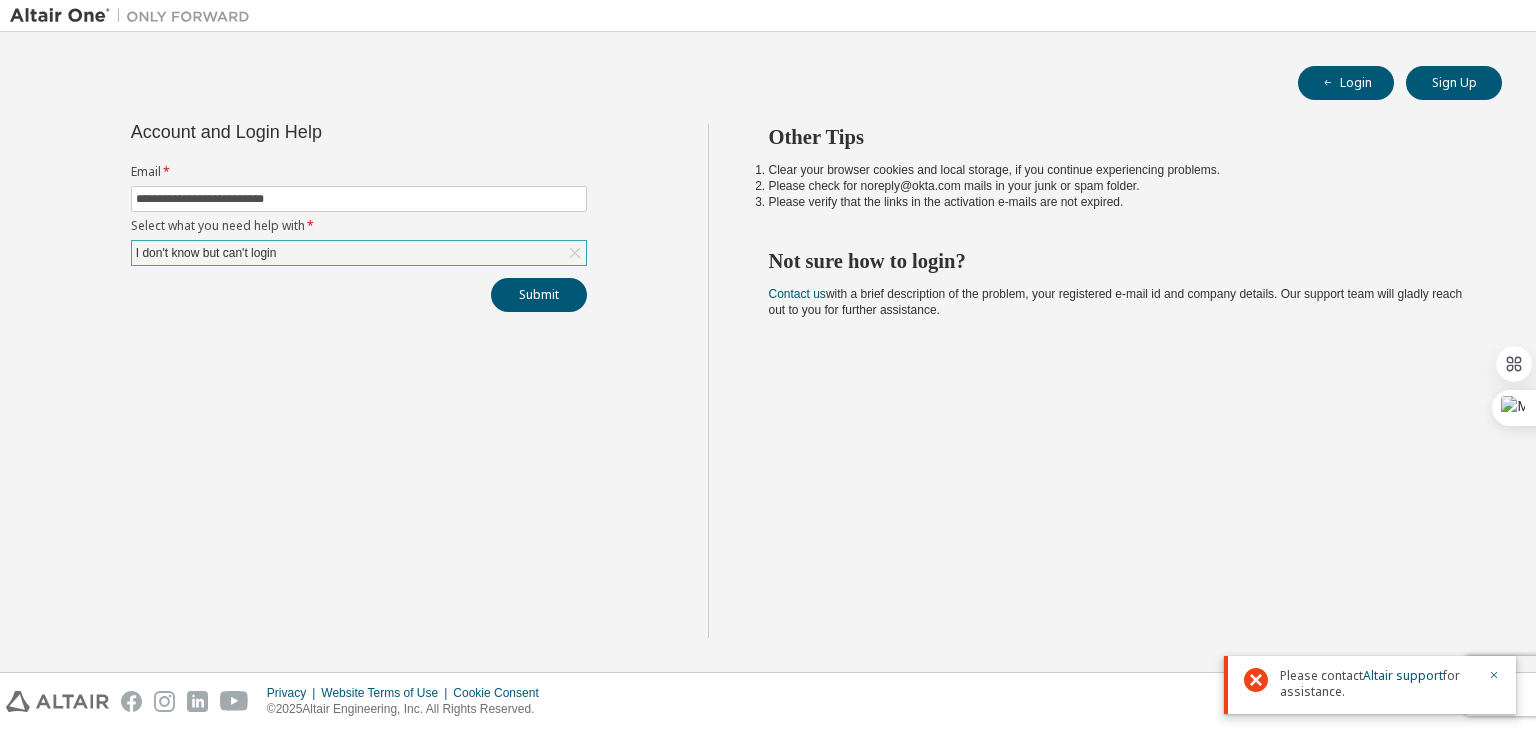 click 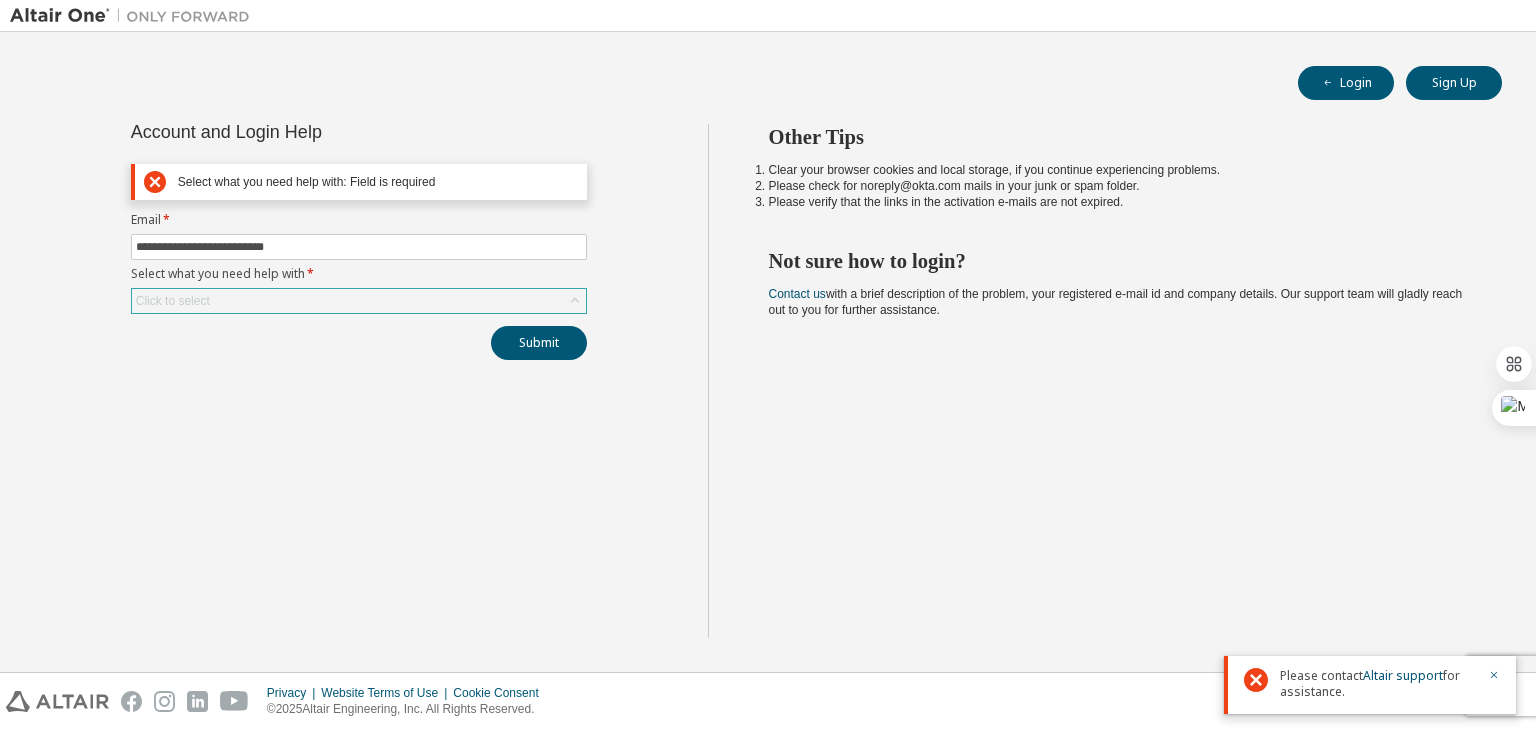click on "Click to select" at bounding box center (359, 301) 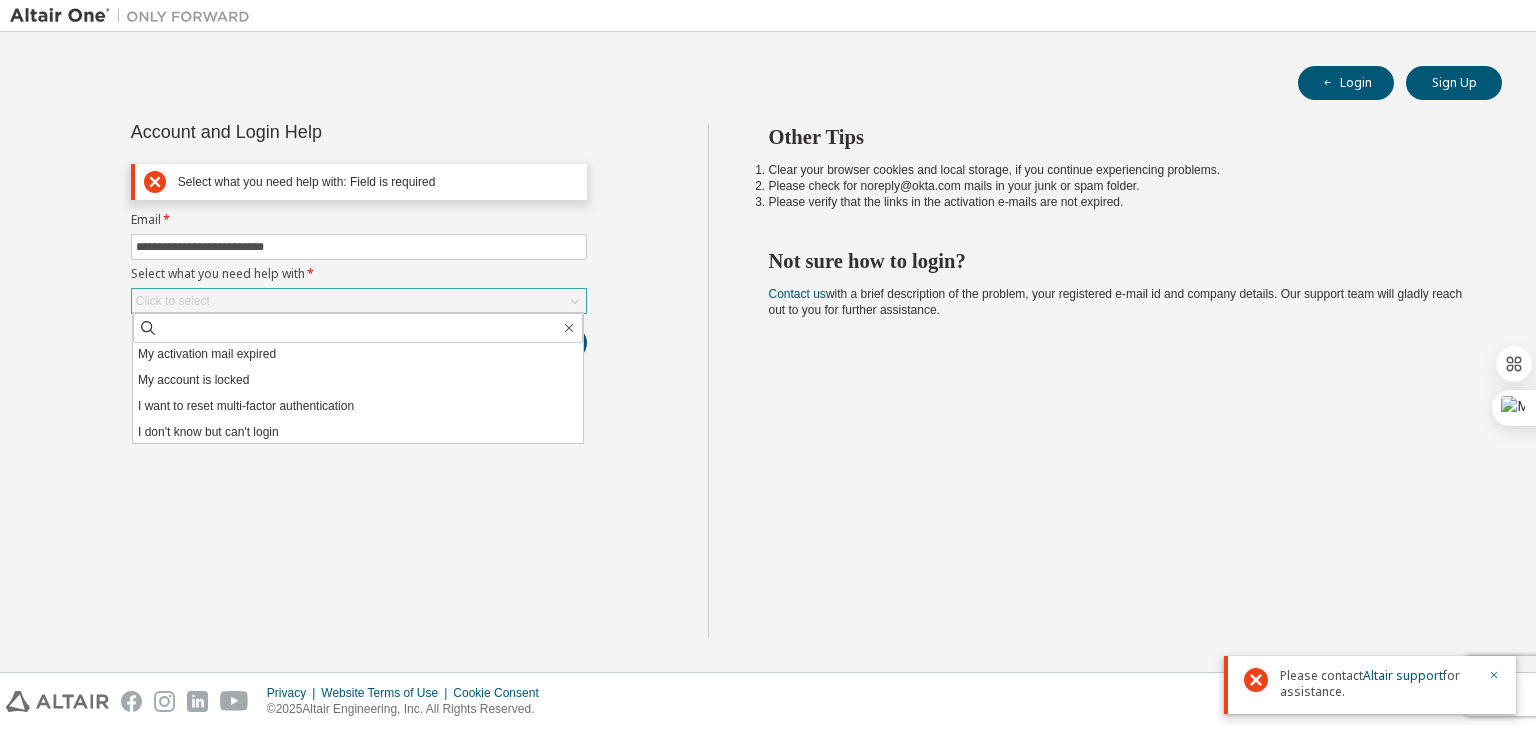 scroll, scrollTop: 56, scrollLeft: 0, axis: vertical 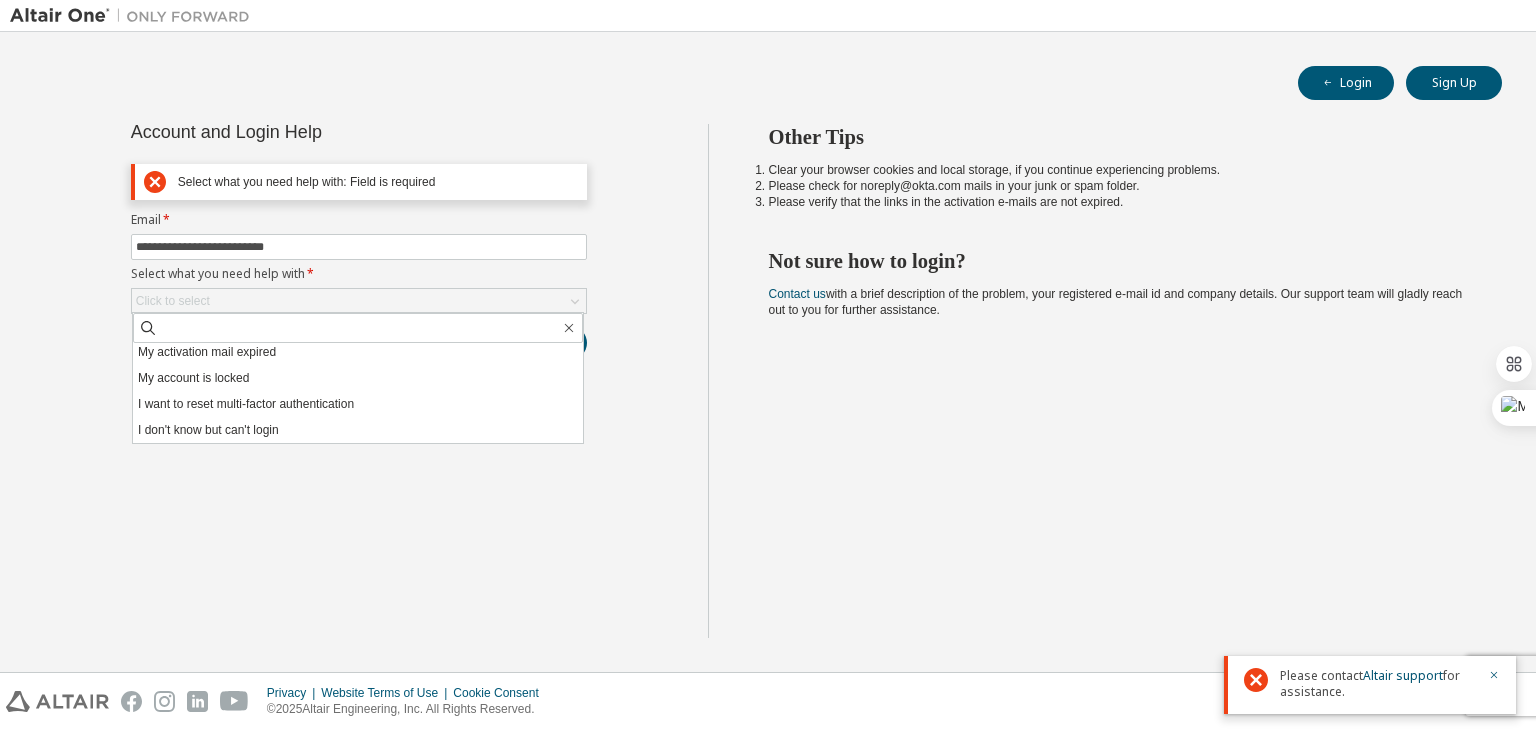 click 